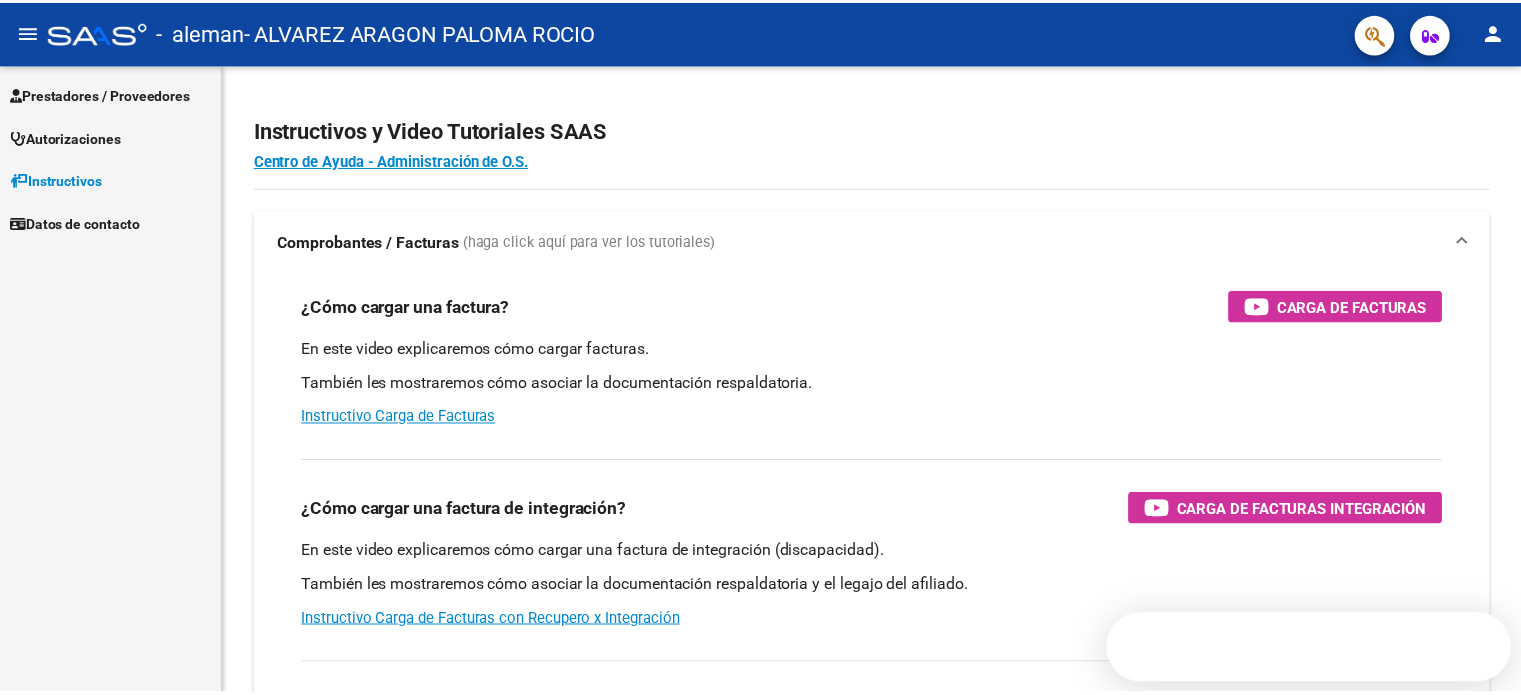 scroll, scrollTop: 0, scrollLeft: 0, axis: both 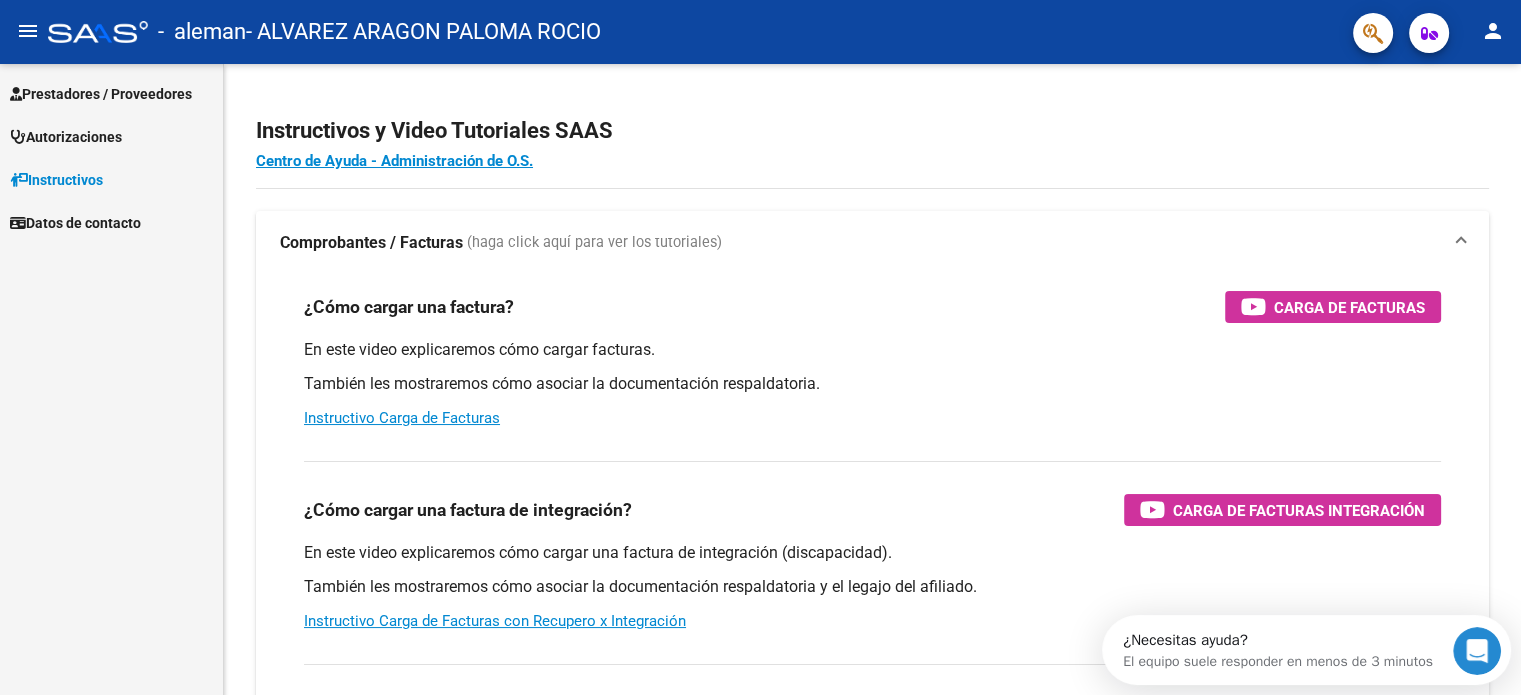 click on "Prestadores / Proveedores" at bounding box center (101, 94) 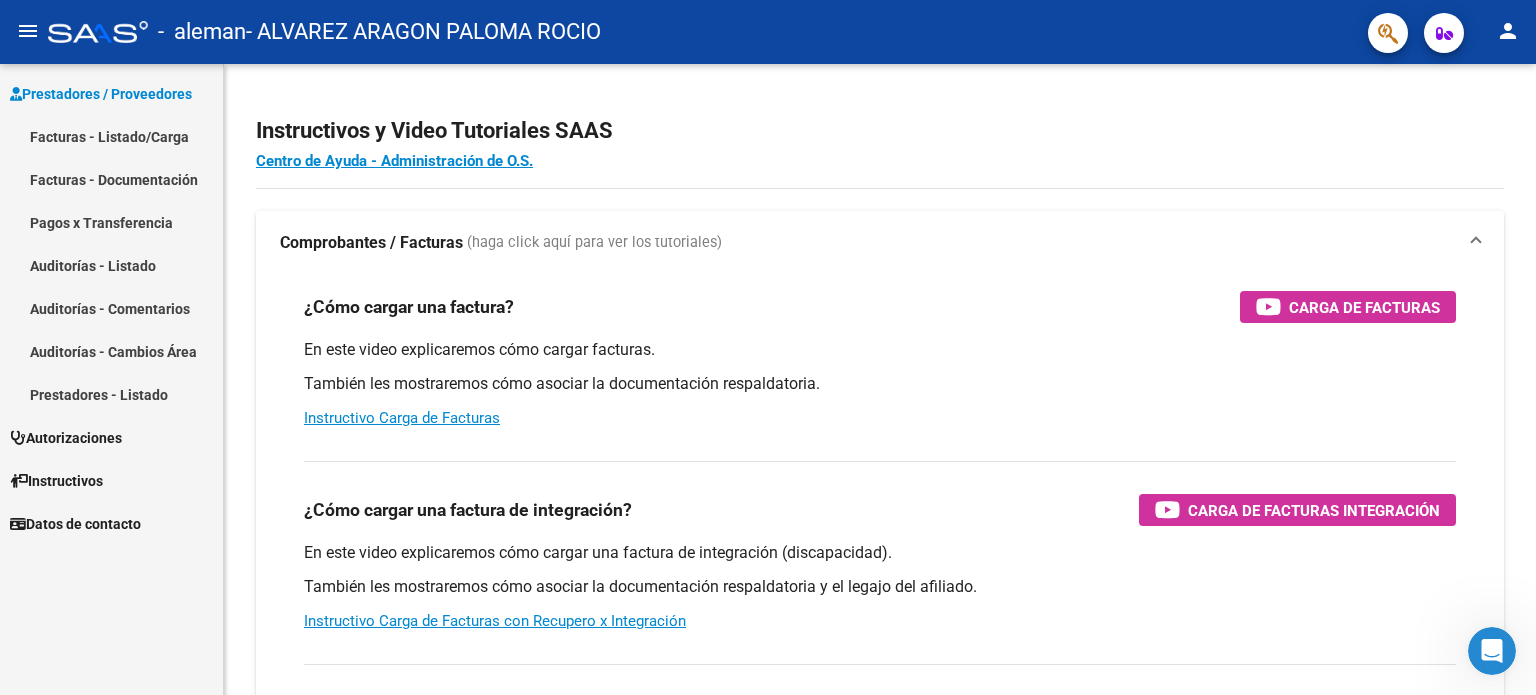 click on "Facturas - Listado/Carga" at bounding box center [111, 136] 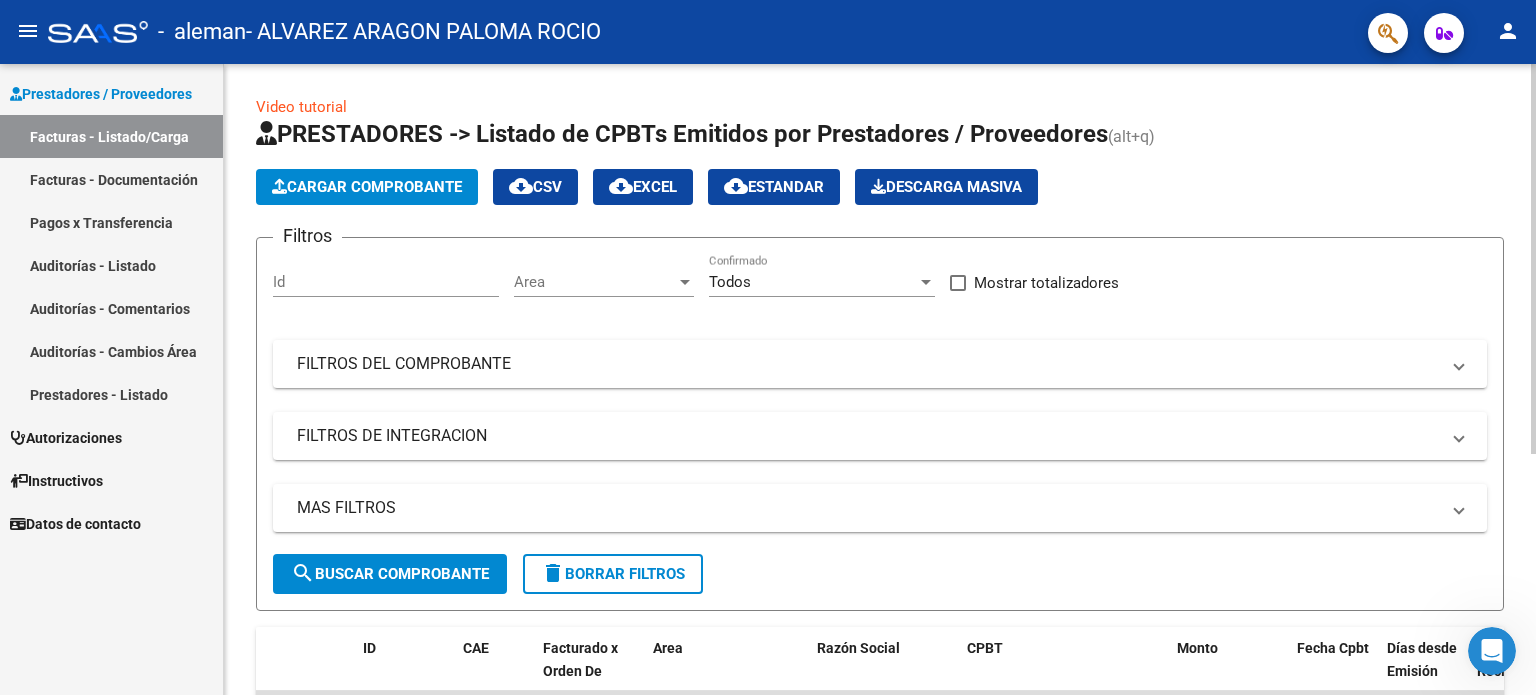 drag, startPoint x: 1528, startPoint y: 143, endPoint x: 1528, endPoint y: 167, distance: 24 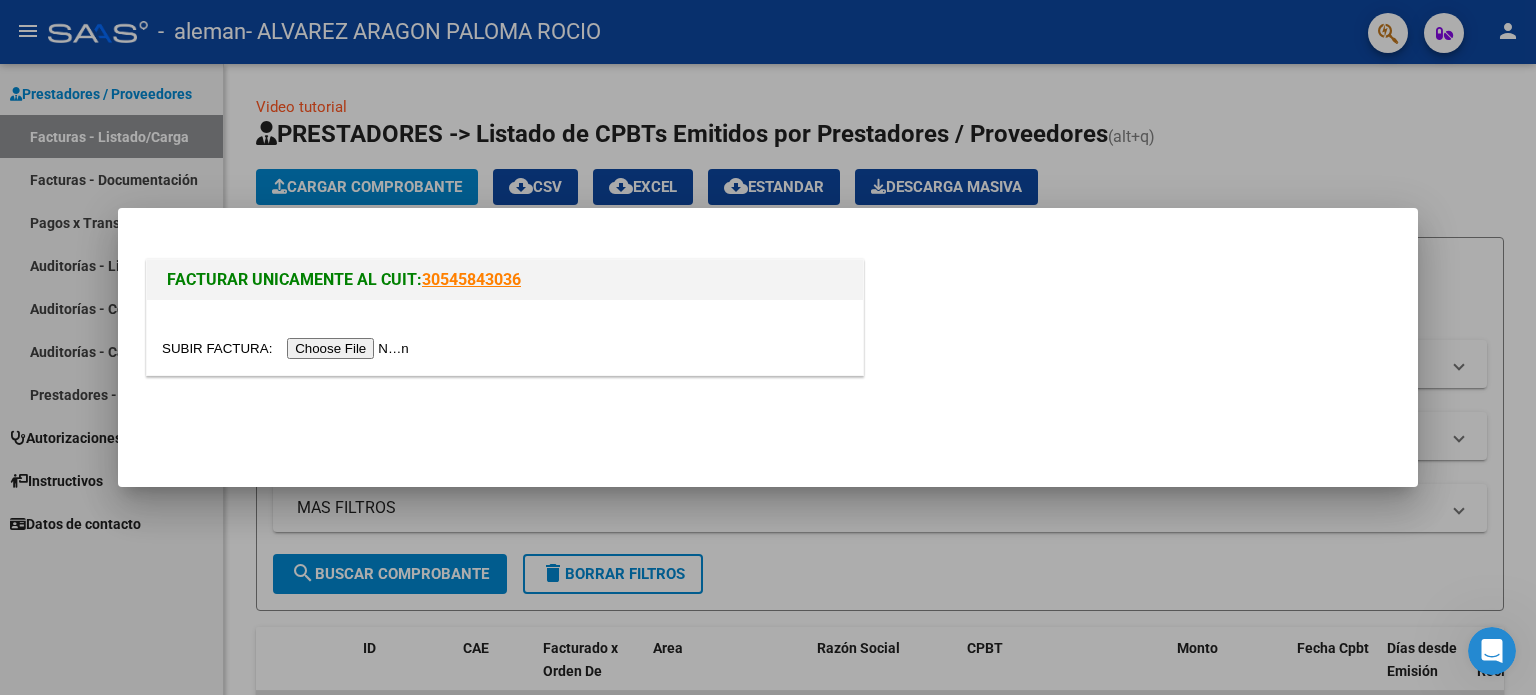 click at bounding box center [288, 348] 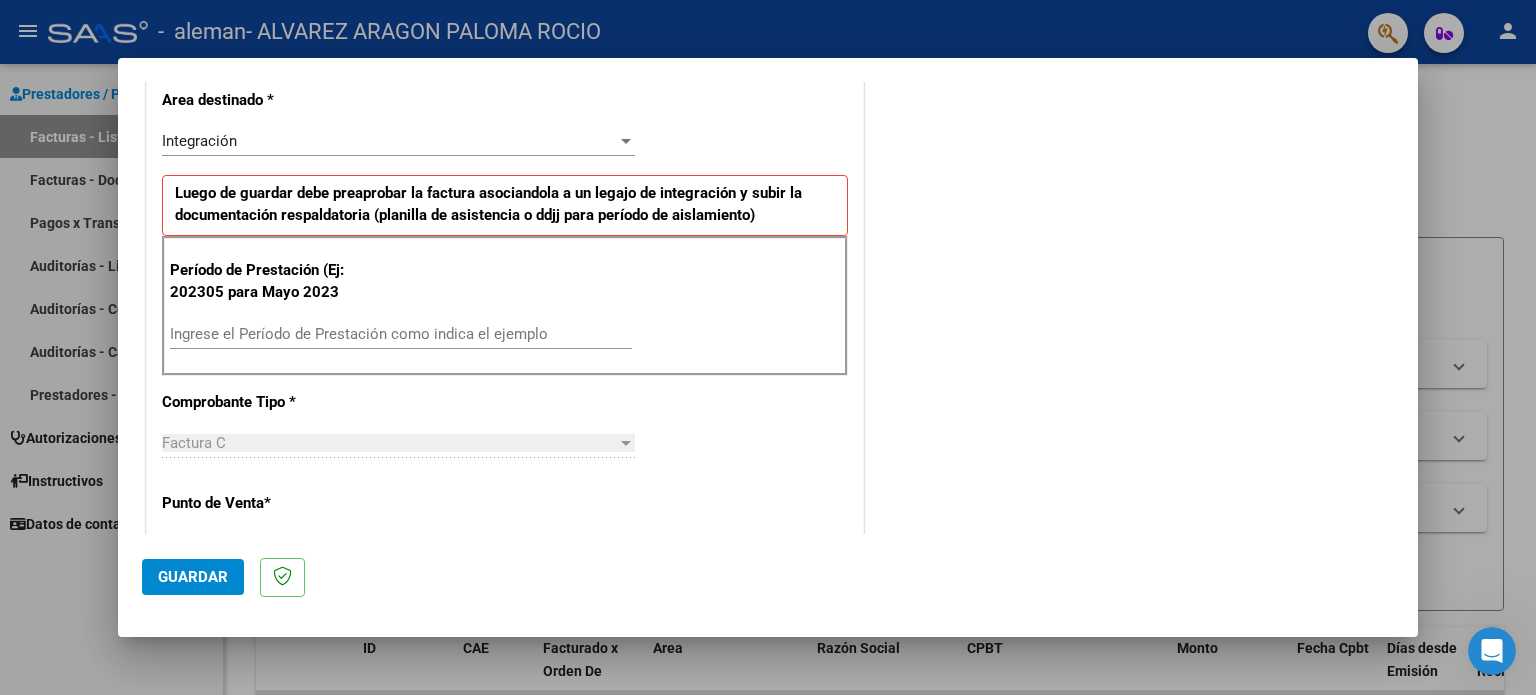 scroll, scrollTop: 431, scrollLeft: 0, axis: vertical 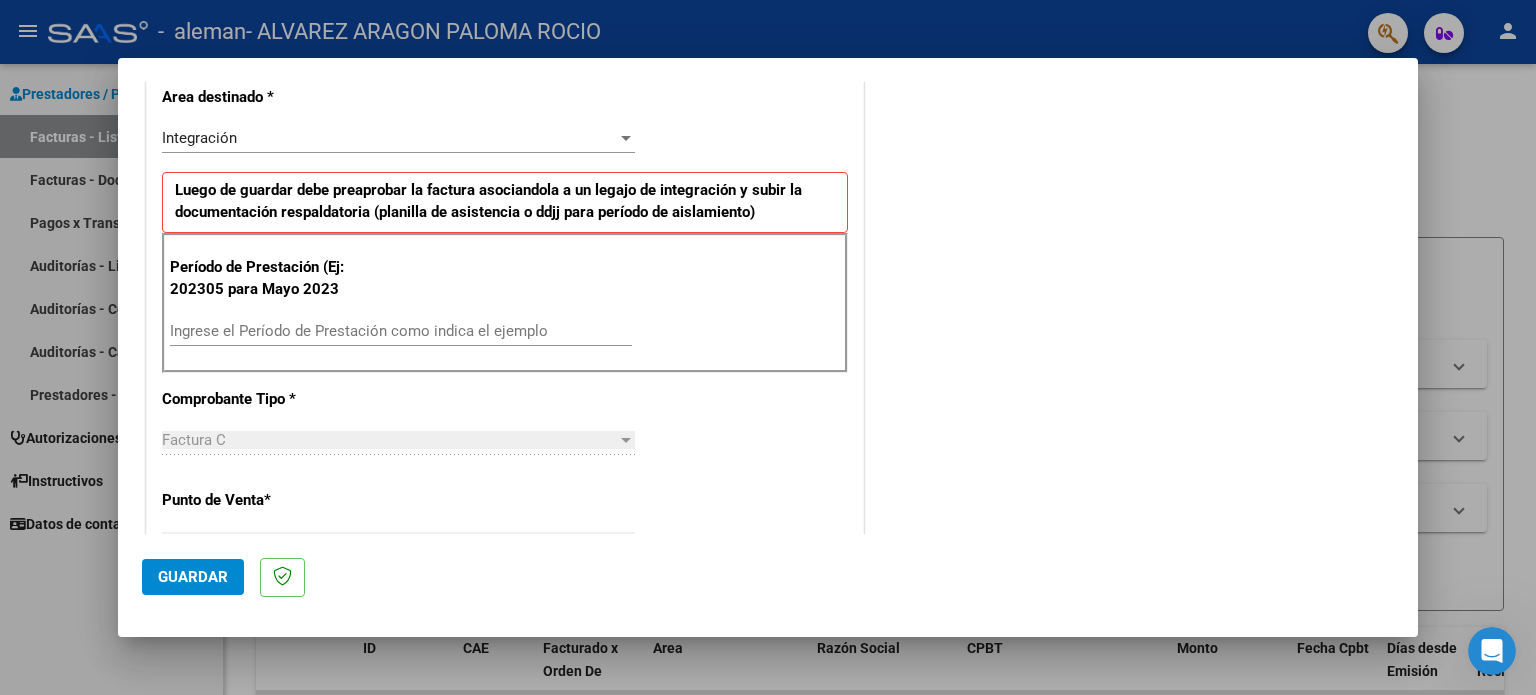 click on "Ingrese el Período de Prestación como indica el ejemplo" at bounding box center (401, 331) 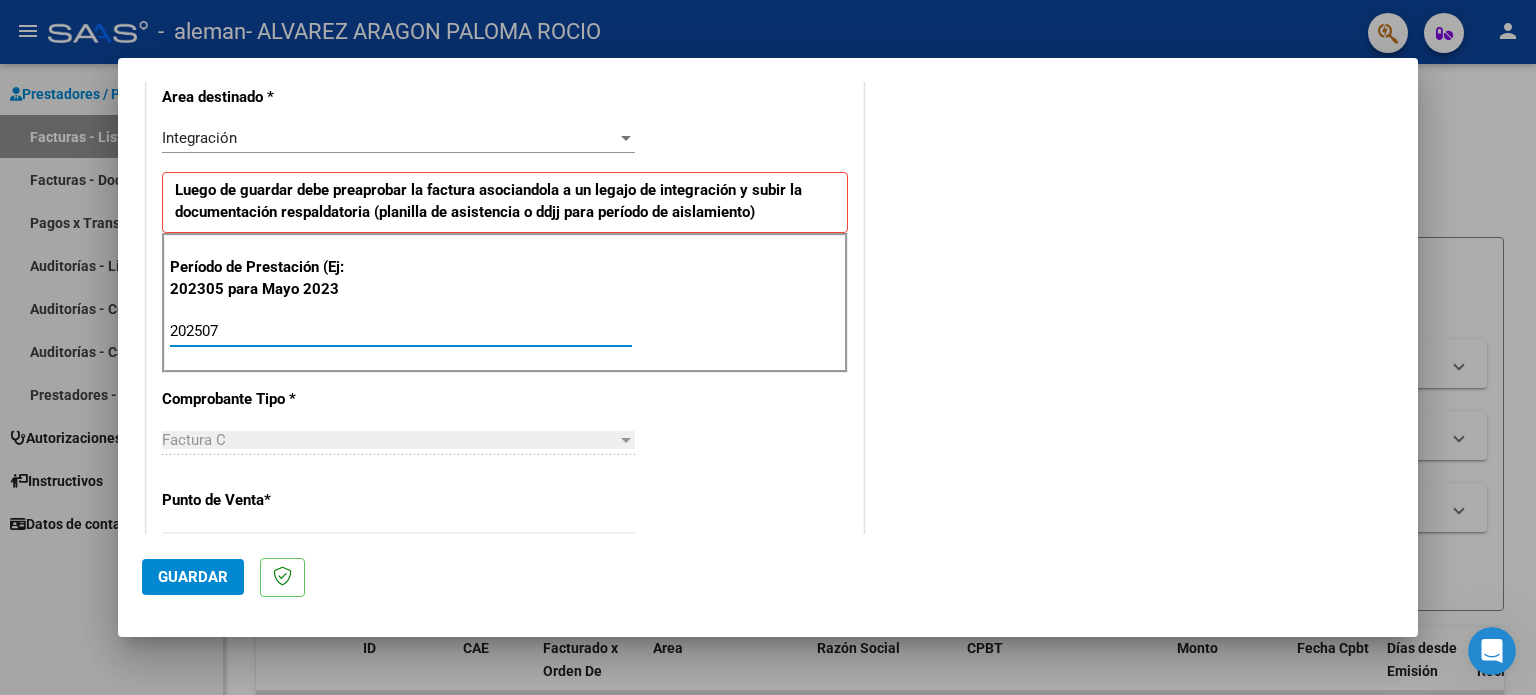 type on "202507" 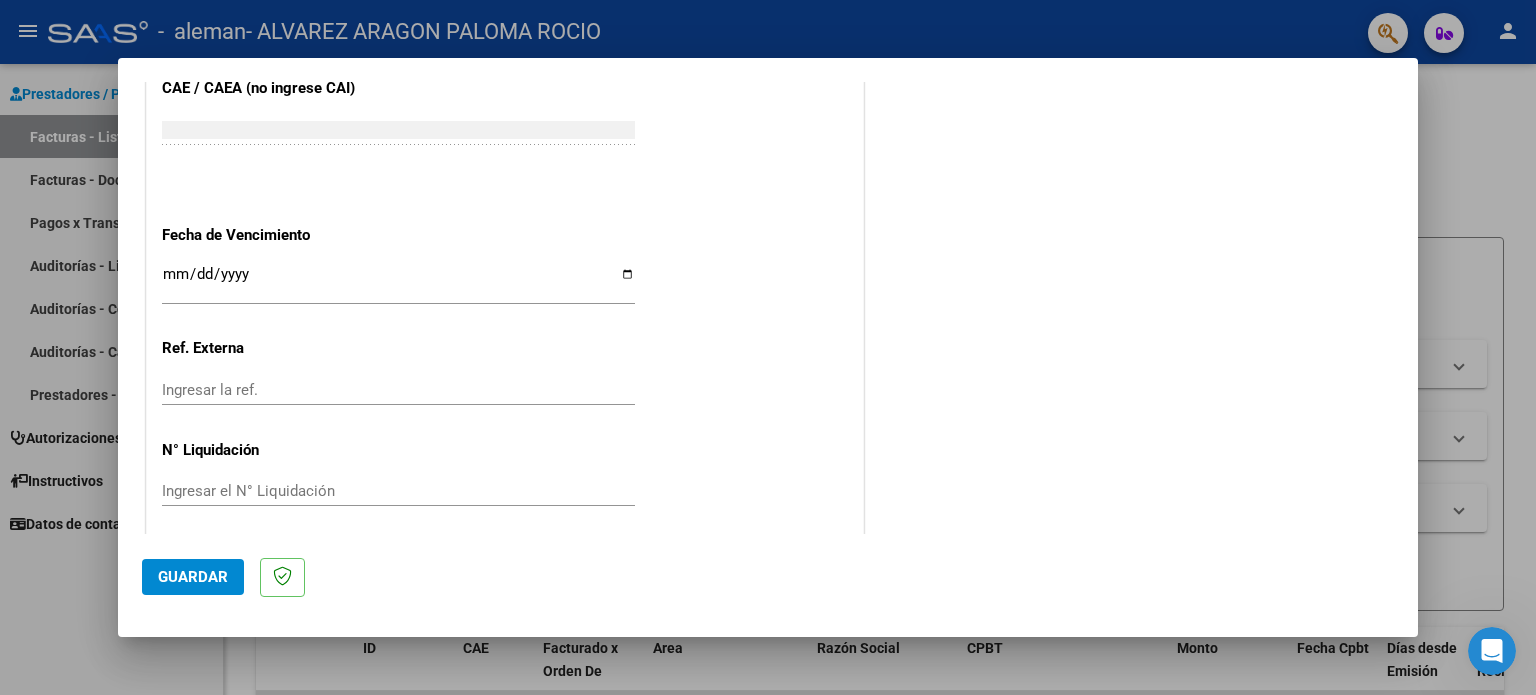 scroll, scrollTop: 1268, scrollLeft: 0, axis: vertical 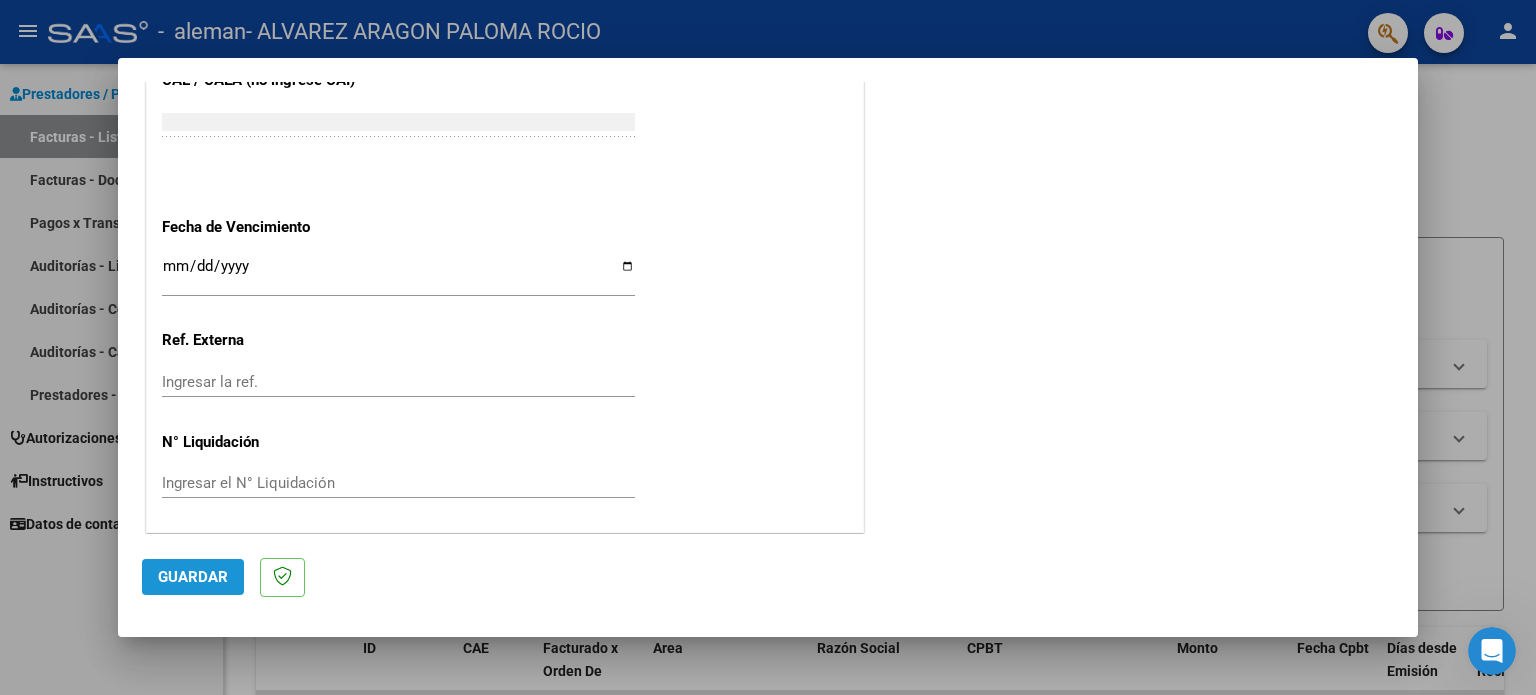 click on "Guardar" 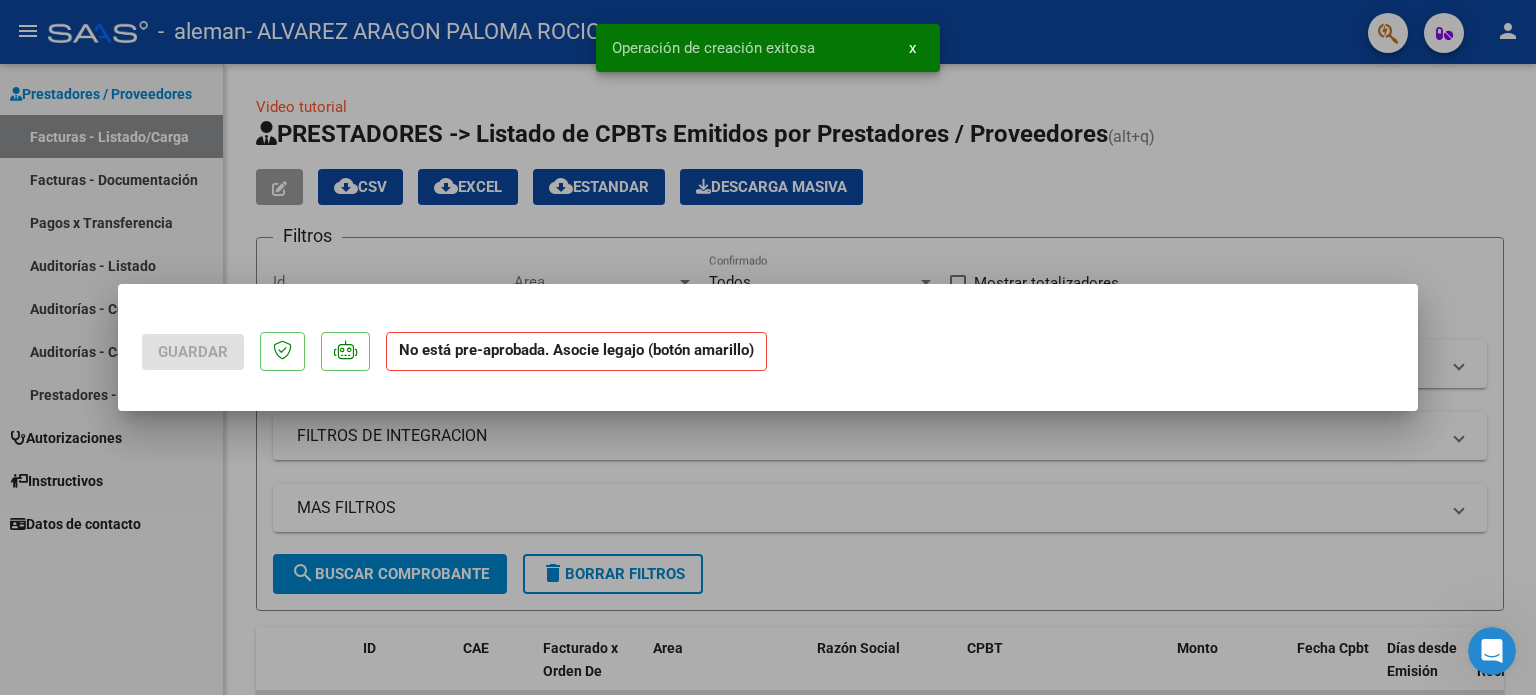 scroll, scrollTop: 0, scrollLeft: 0, axis: both 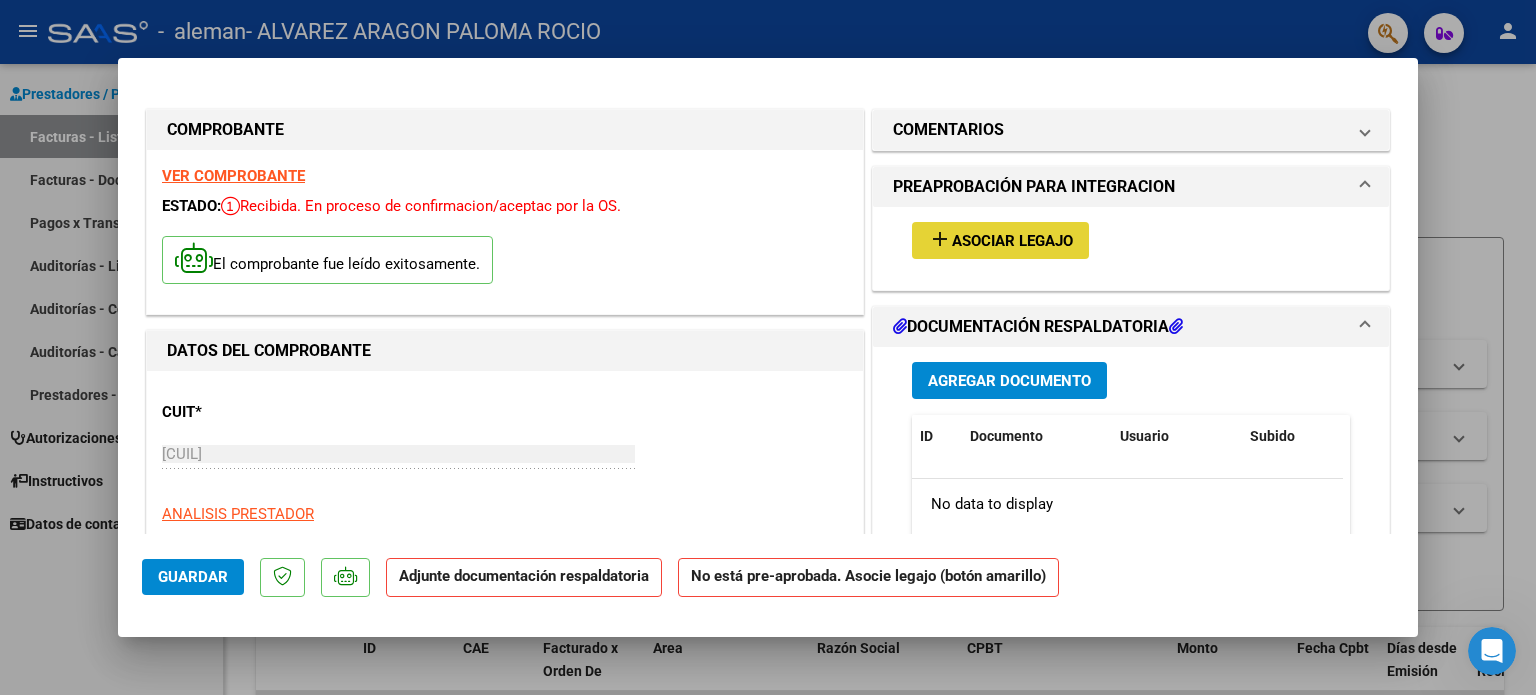 click on "Asociar Legajo" at bounding box center [1012, 241] 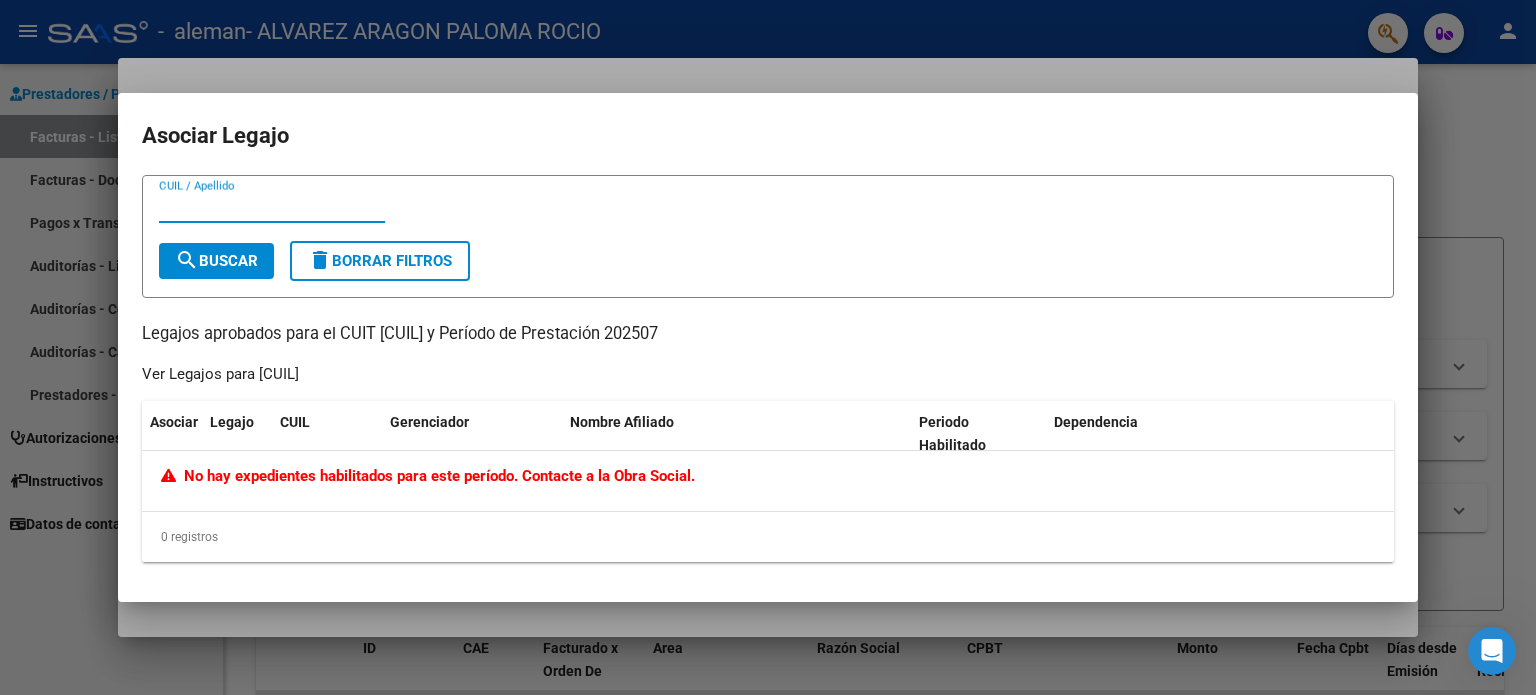 click on "Asociar Legajo CUIL / Apellido search  Buscar  delete  Borrar Filtros  Legajos aprobados para el CUIT [CUIL] y Período de Prestación 202507  Ver Legajos para [CUIL] Asociar Legajo CUIL Gerenciador Nombre Afiliado Periodo Habilitado Dependencia     No hay expedientes habilitados para este período. Contacte a la Obra Social.  0 registros   1" at bounding box center [768, 348] 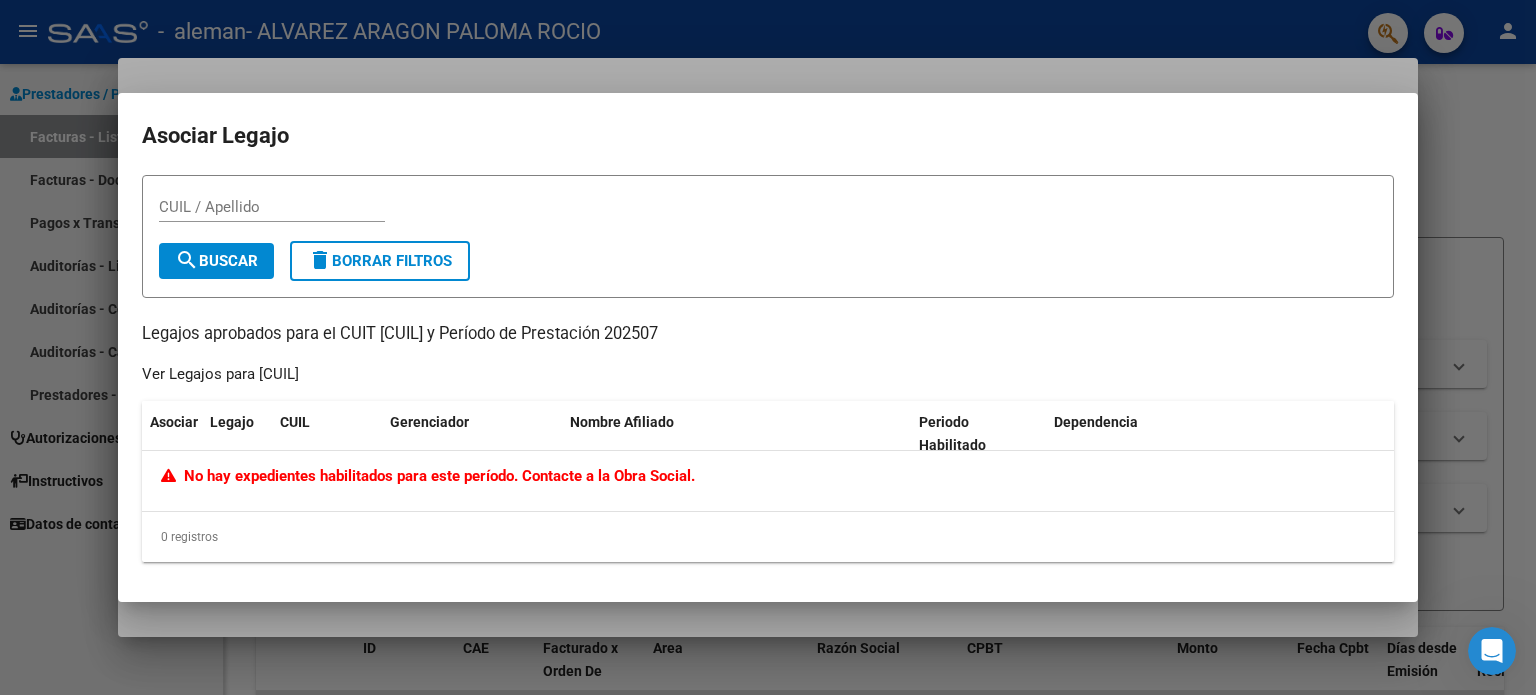 type 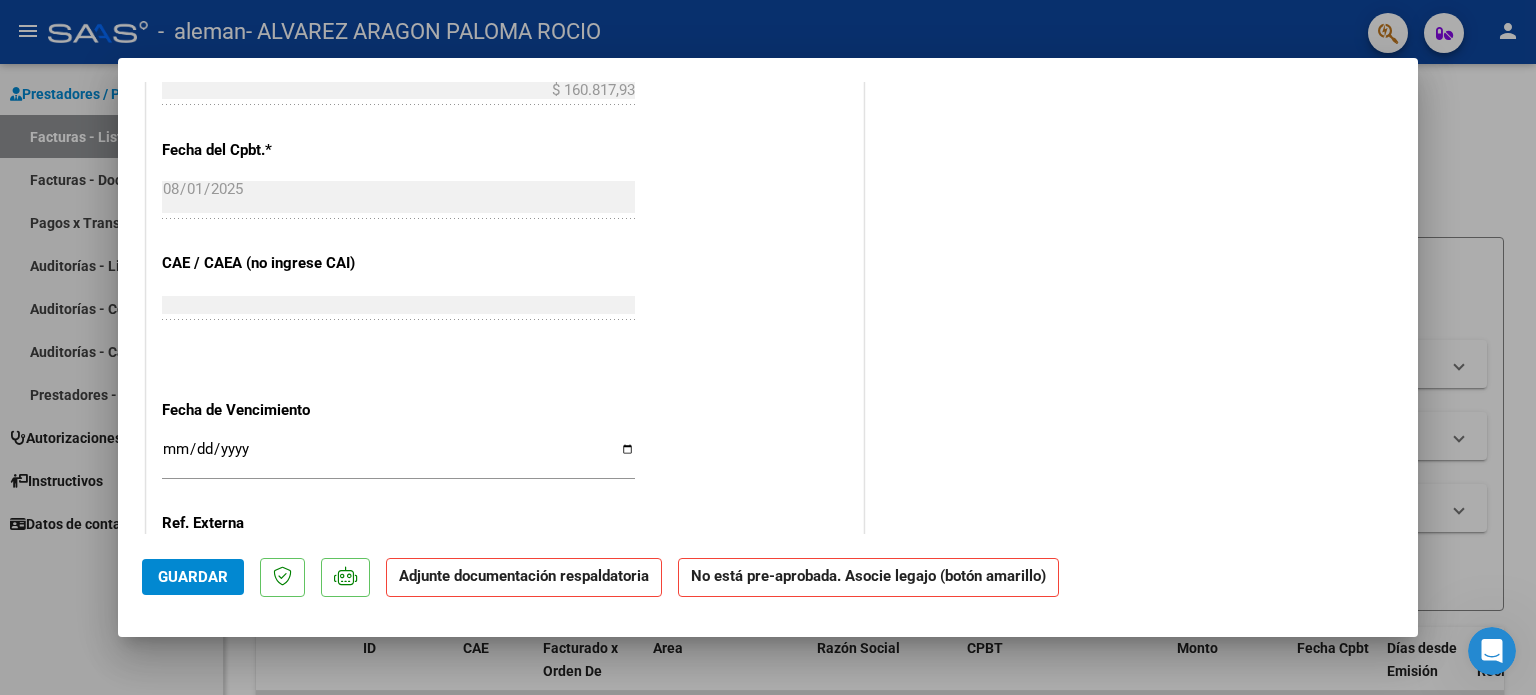 scroll, scrollTop: 1283, scrollLeft: 0, axis: vertical 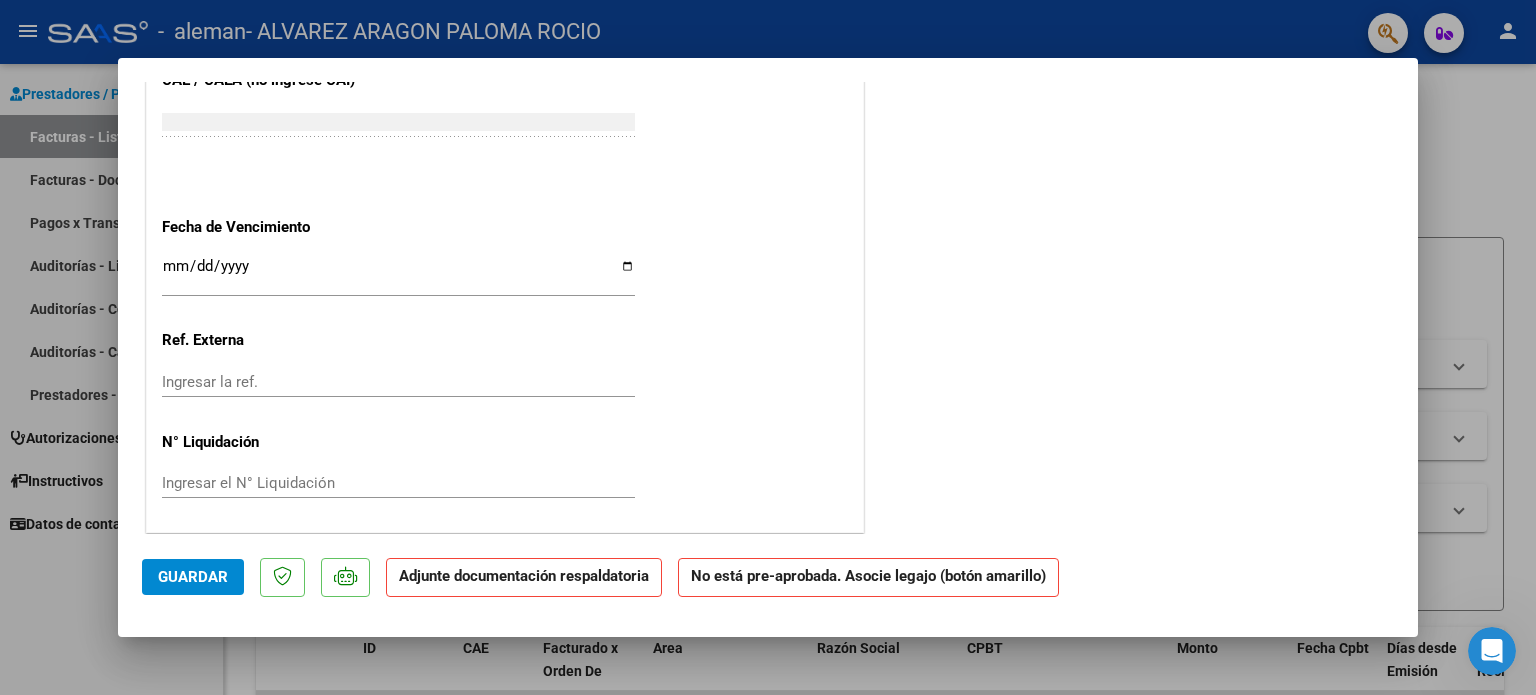 click on "Guardar" 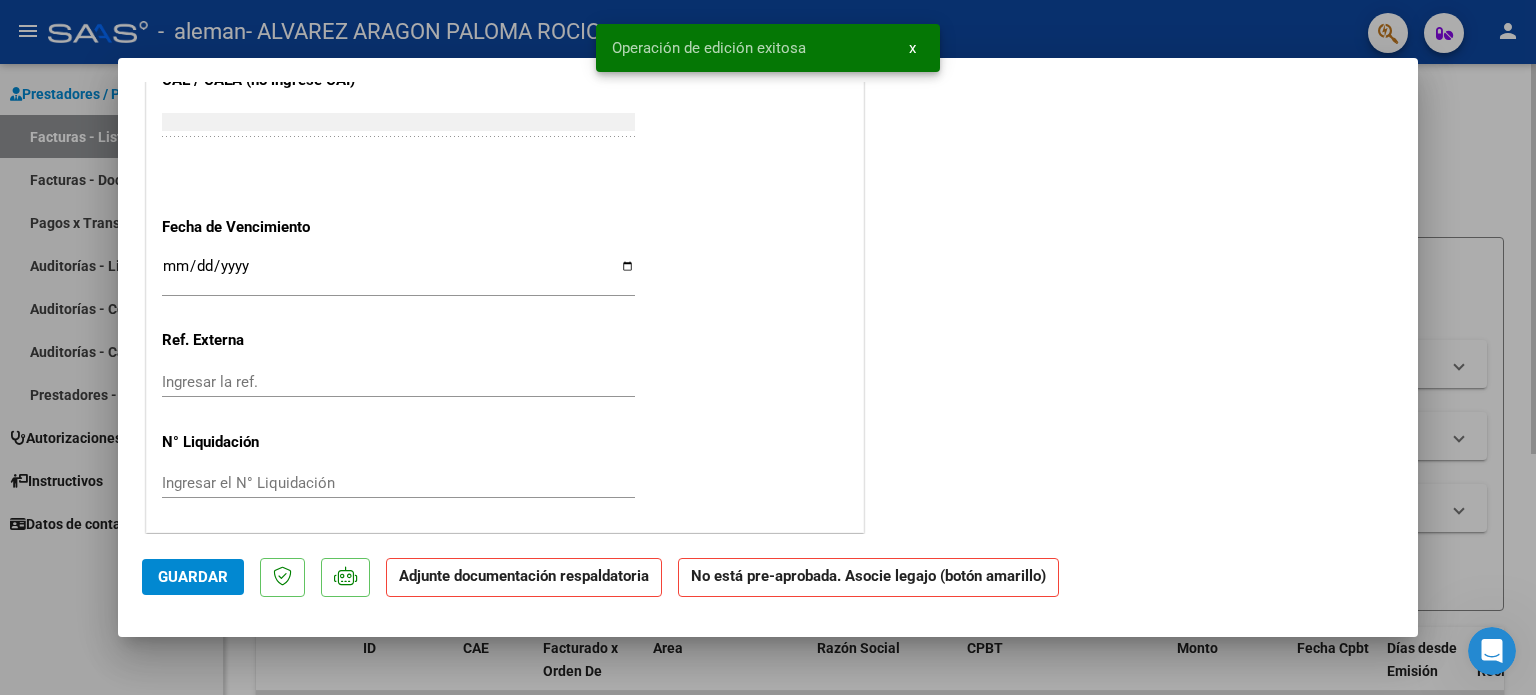 type 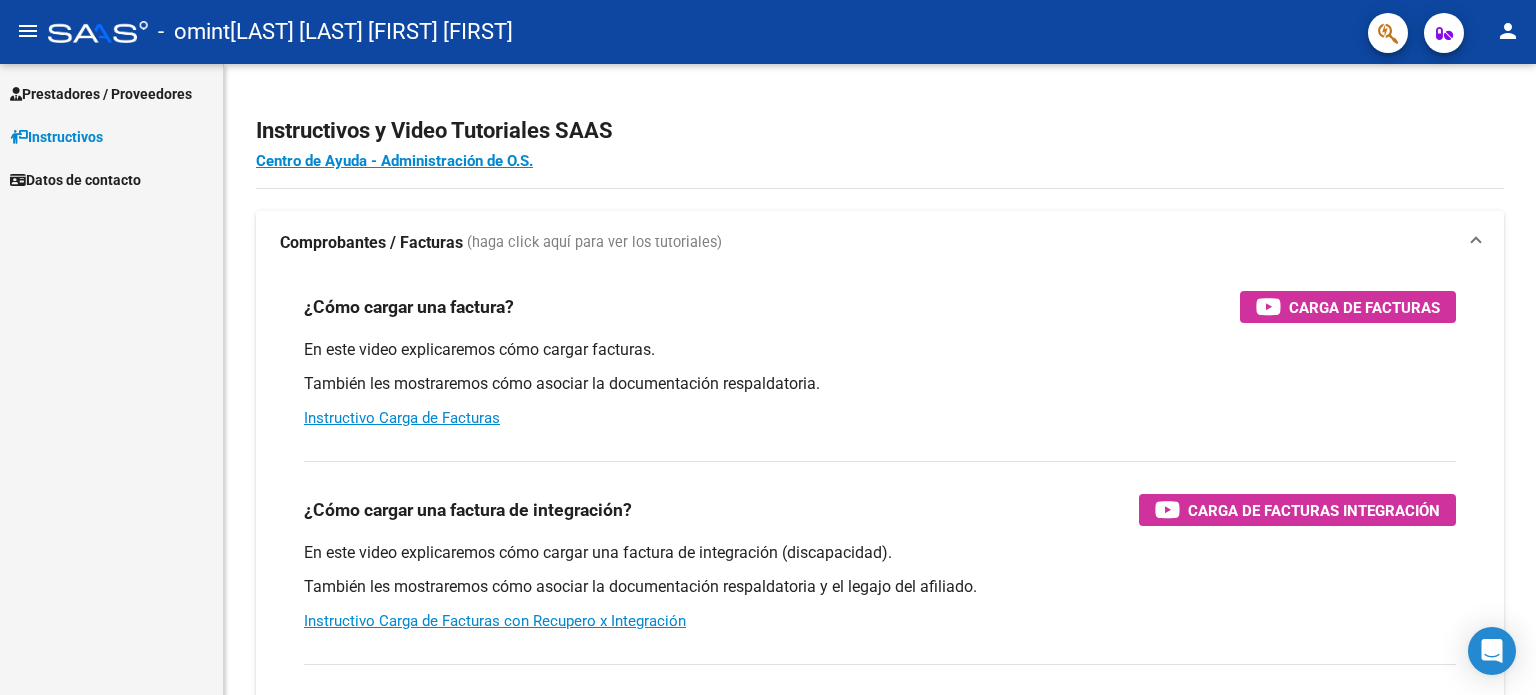 scroll, scrollTop: 0, scrollLeft: 0, axis: both 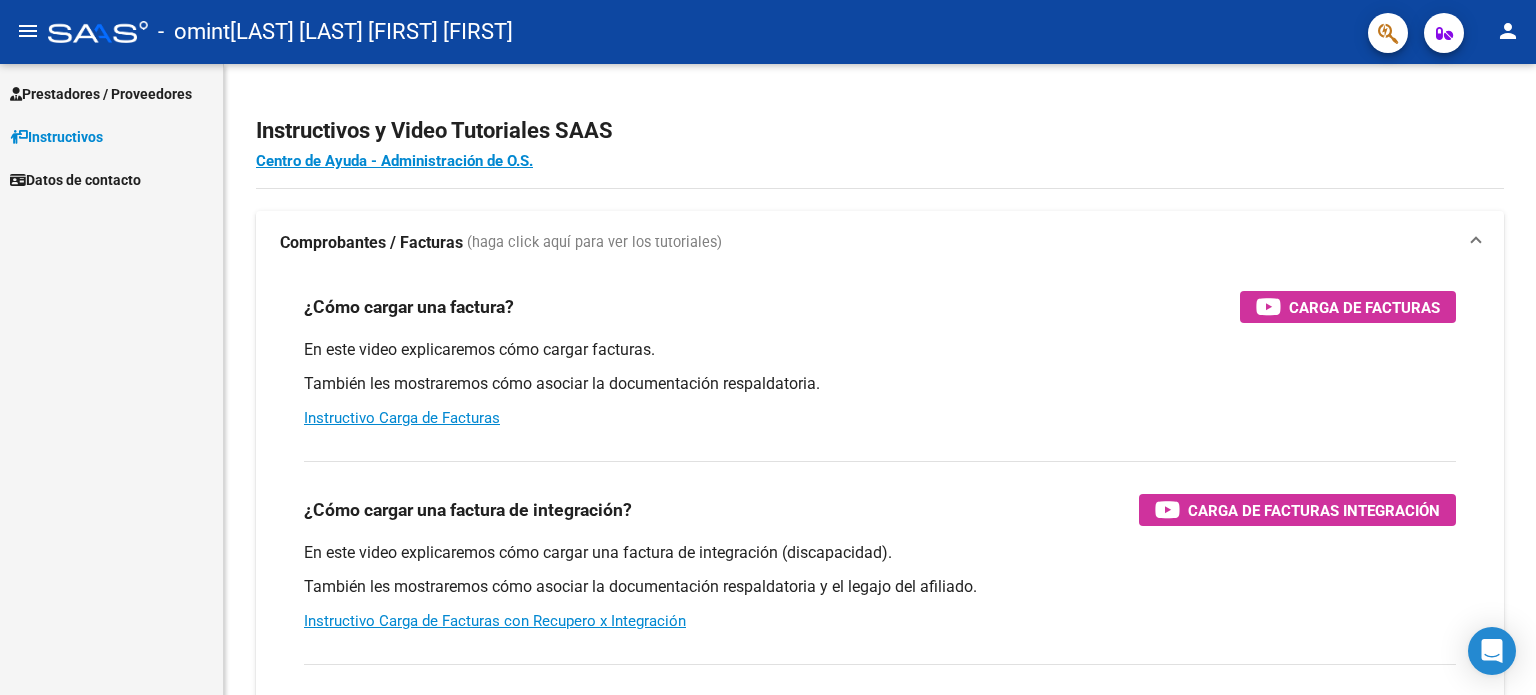 click on "Prestadores / Proveedores" at bounding box center (101, 94) 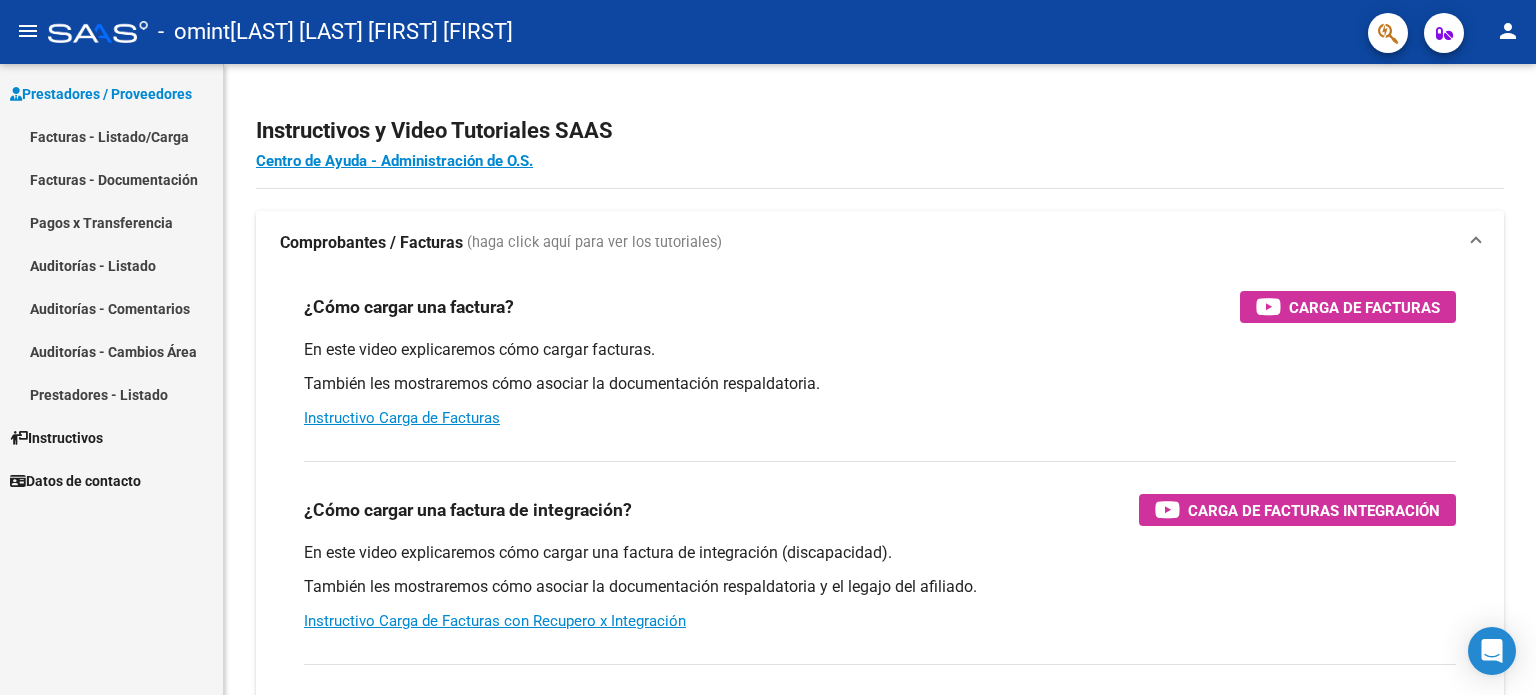 click on "Facturas - Listado/Carga" at bounding box center [111, 136] 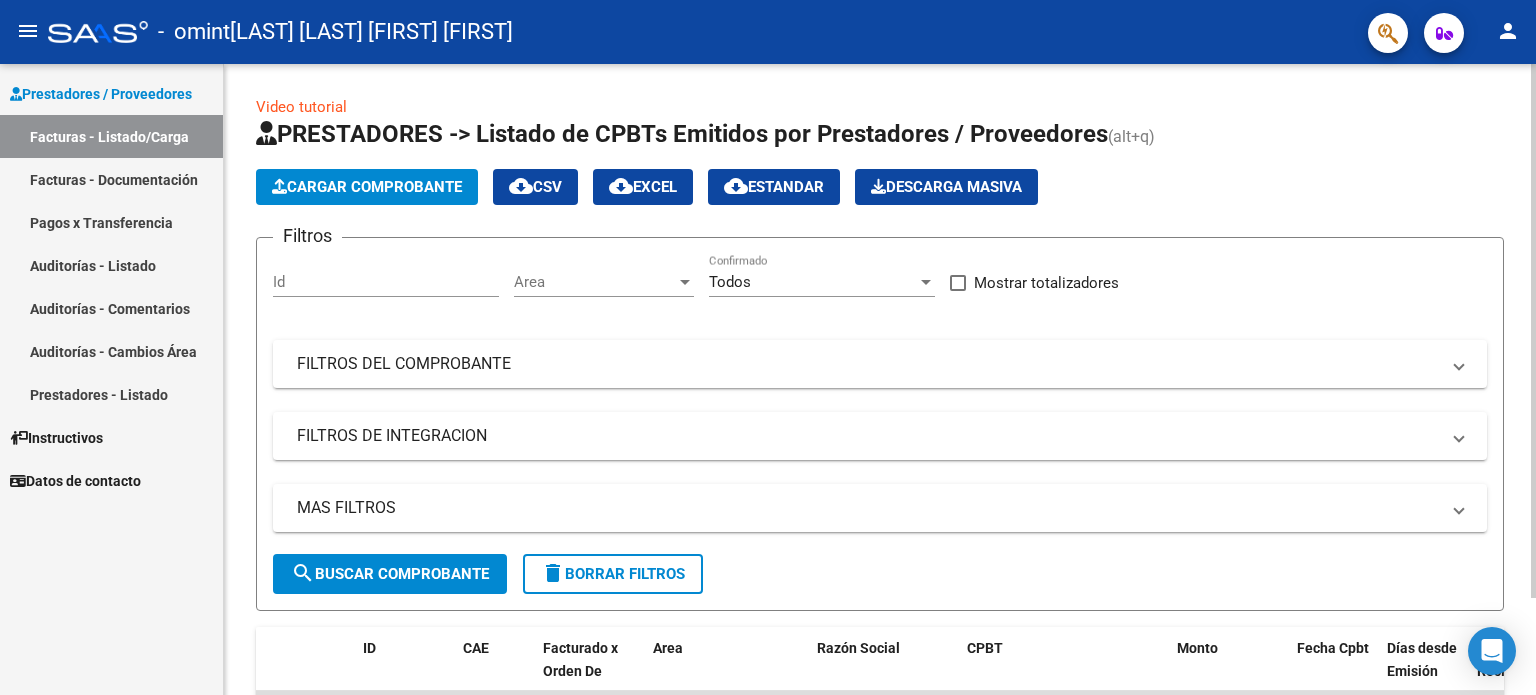 click on "Cargar Comprobante" 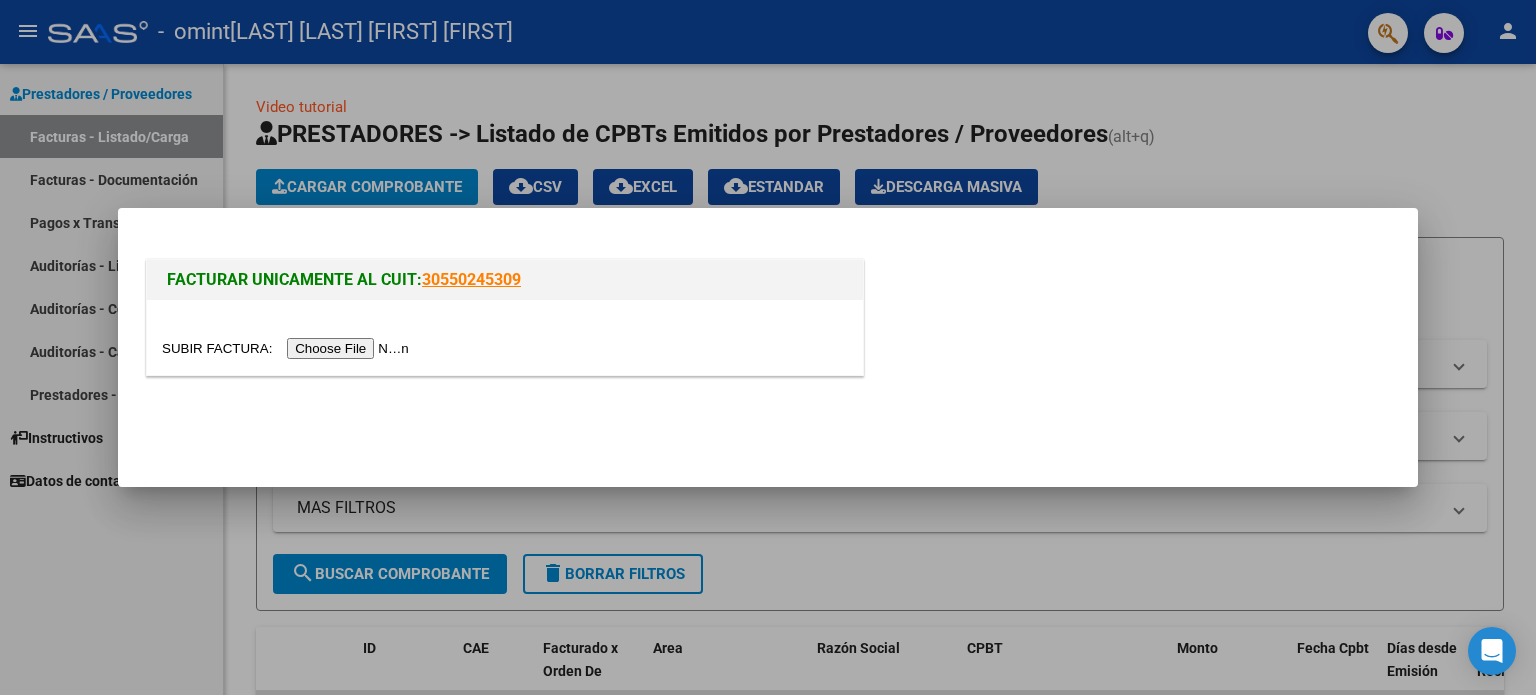 click at bounding box center [288, 348] 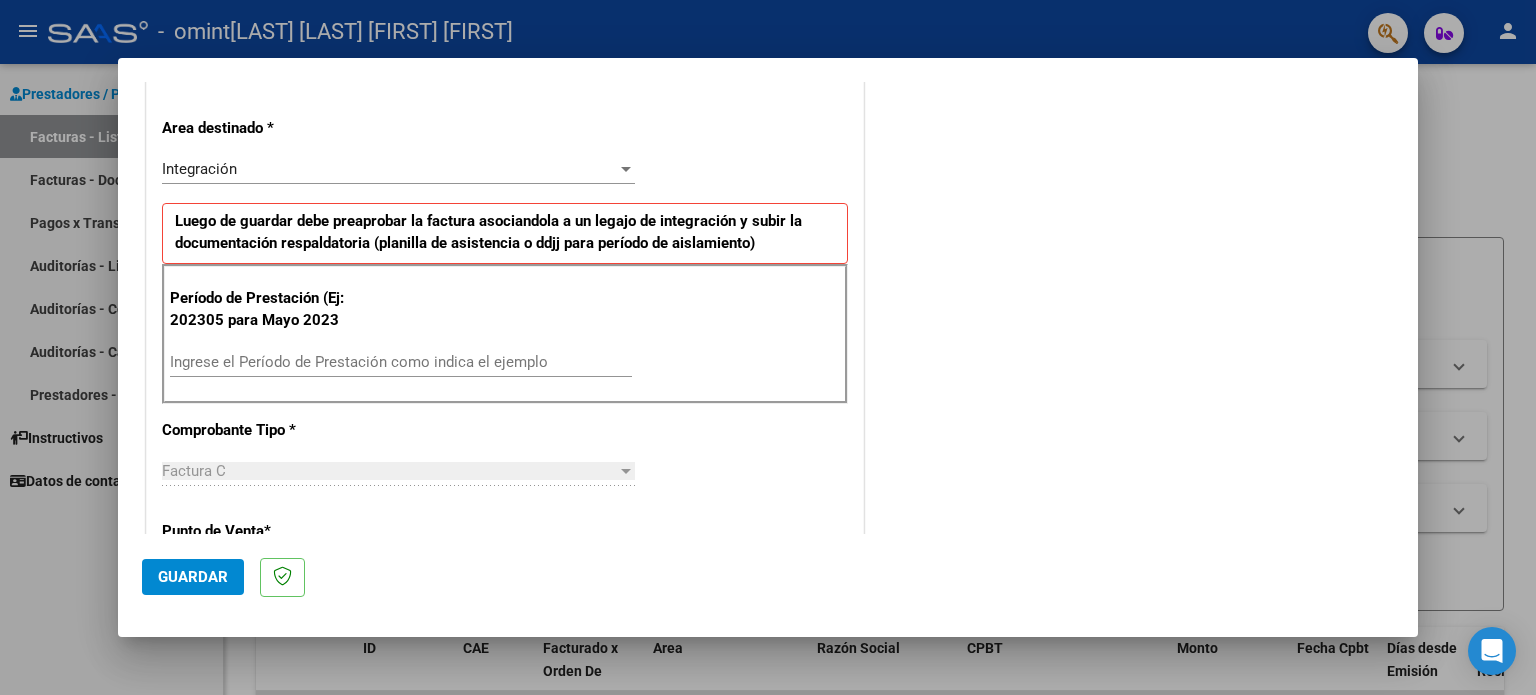 scroll, scrollTop: 440, scrollLeft: 0, axis: vertical 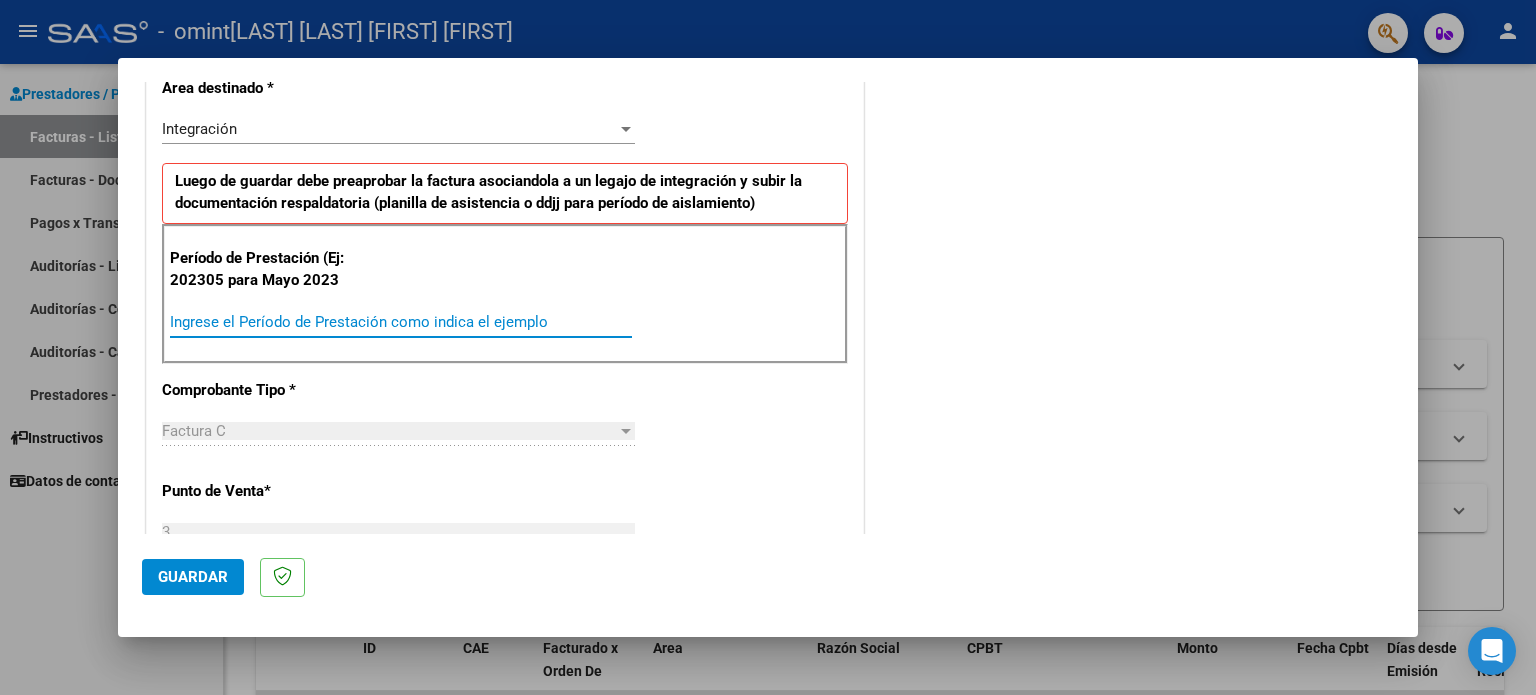 click on "Ingrese el Período de Prestación como indica el ejemplo" at bounding box center [401, 322] 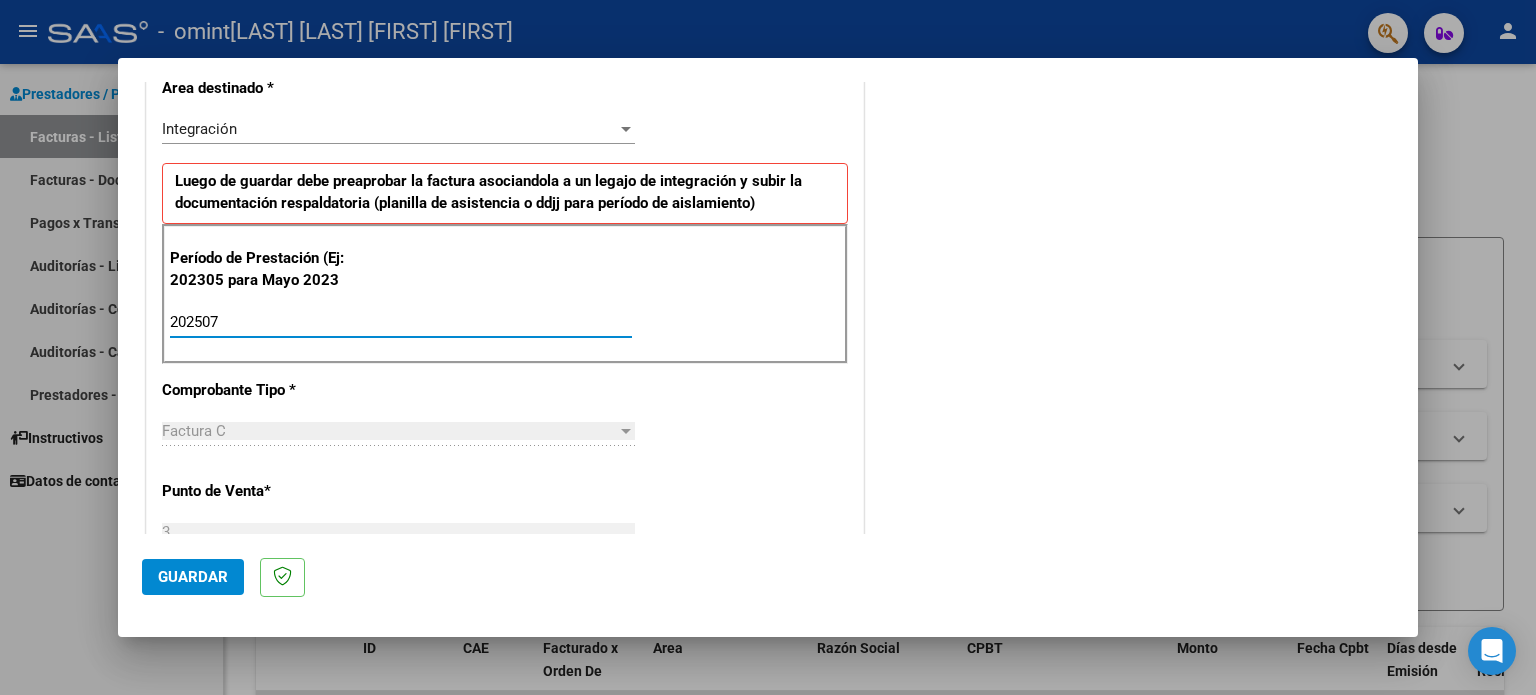 type on "202507" 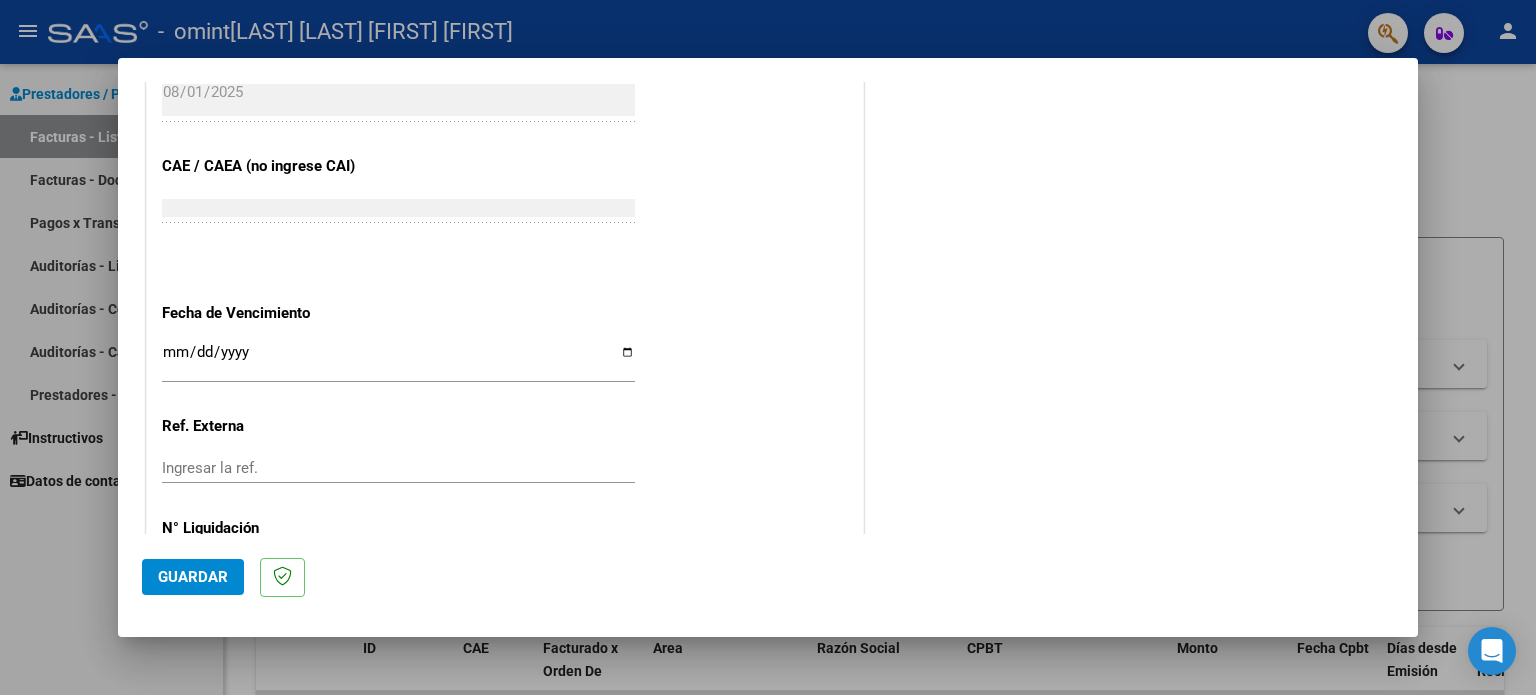 scroll, scrollTop: 1268, scrollLeft: 0, axis: vertical 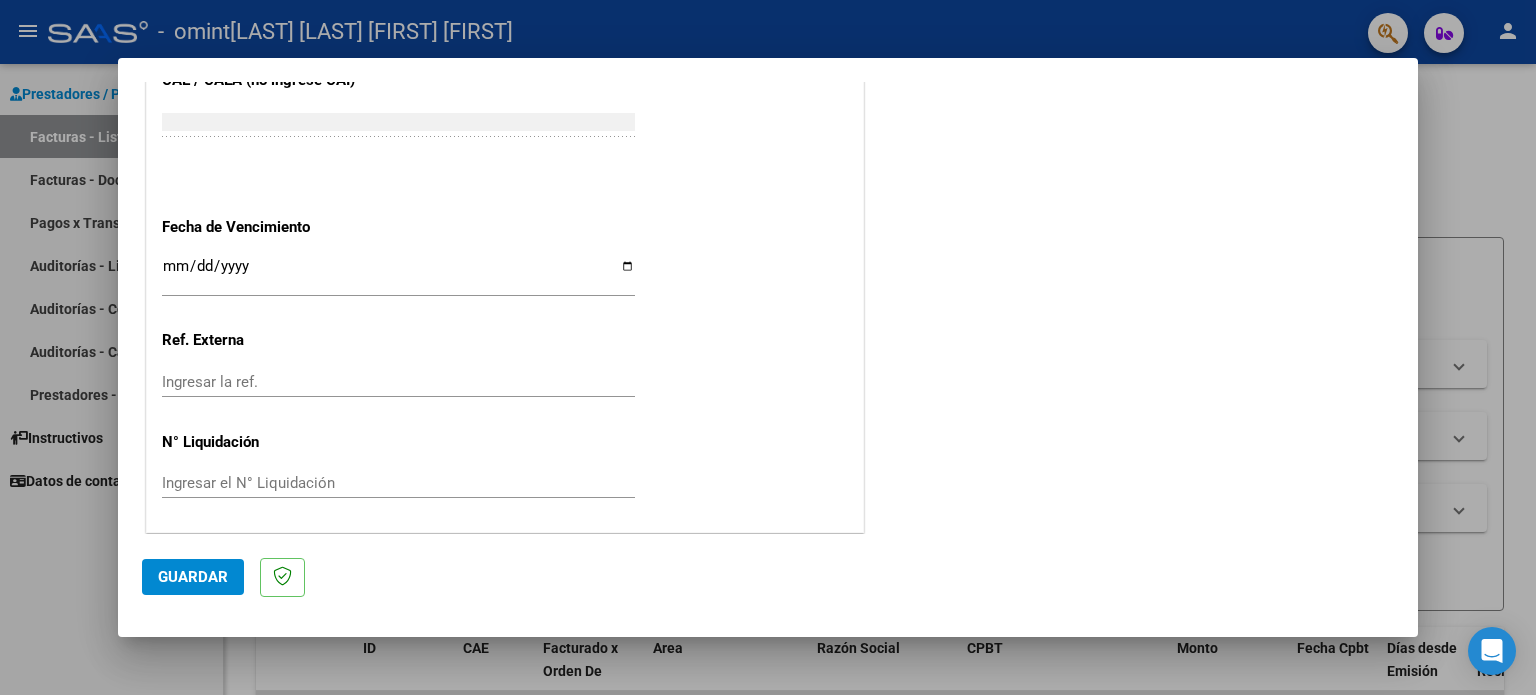 click on "Guardar" 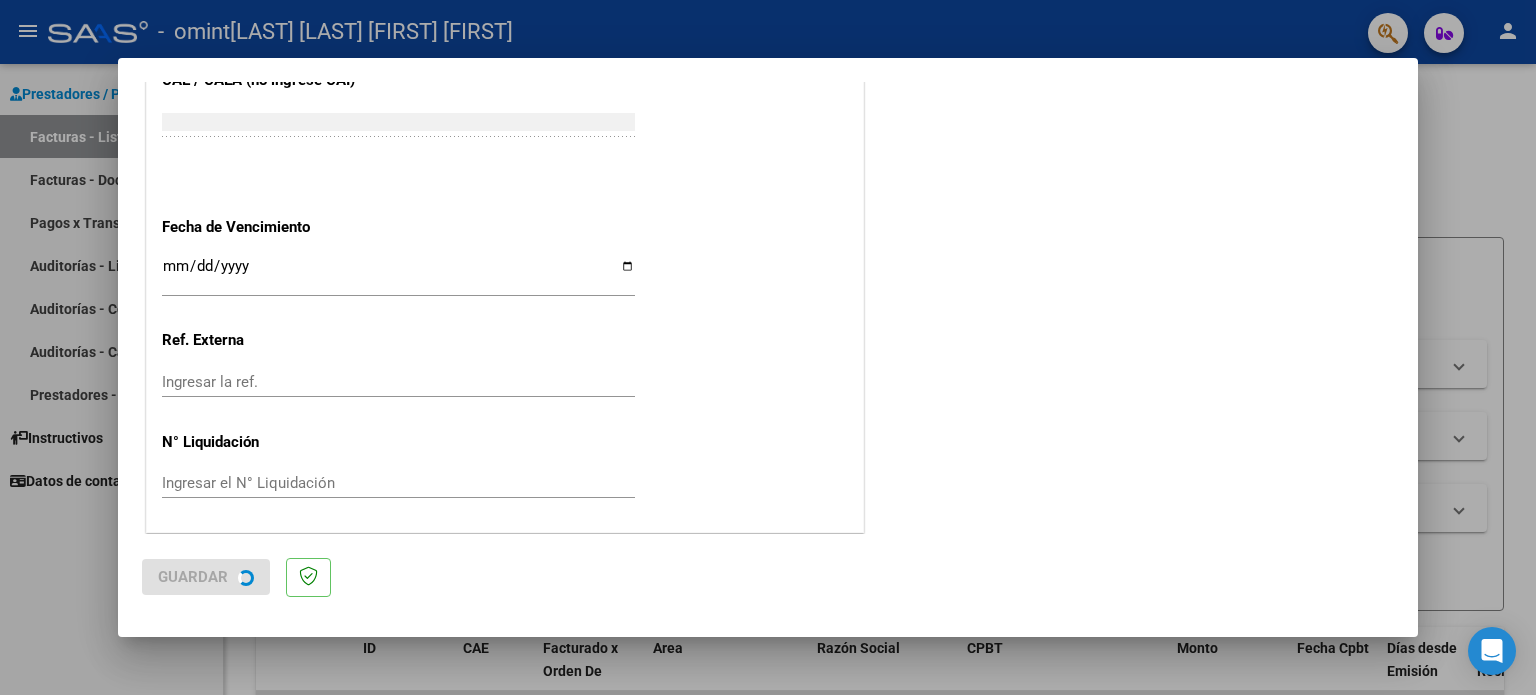 scroll, scrollTop: 0, scrollLeft: 0, axis: both 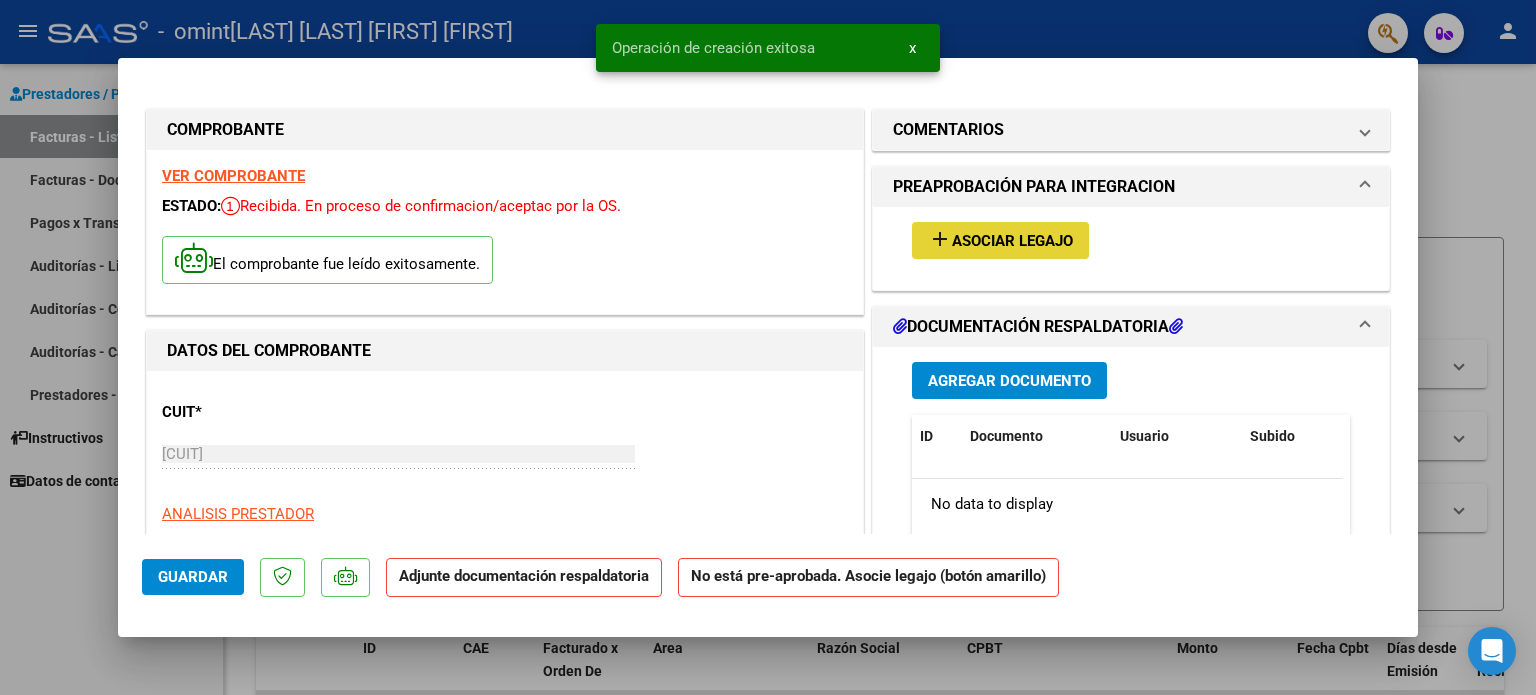 click on "Asociar Legajo" at bounding box center (1012, 241) 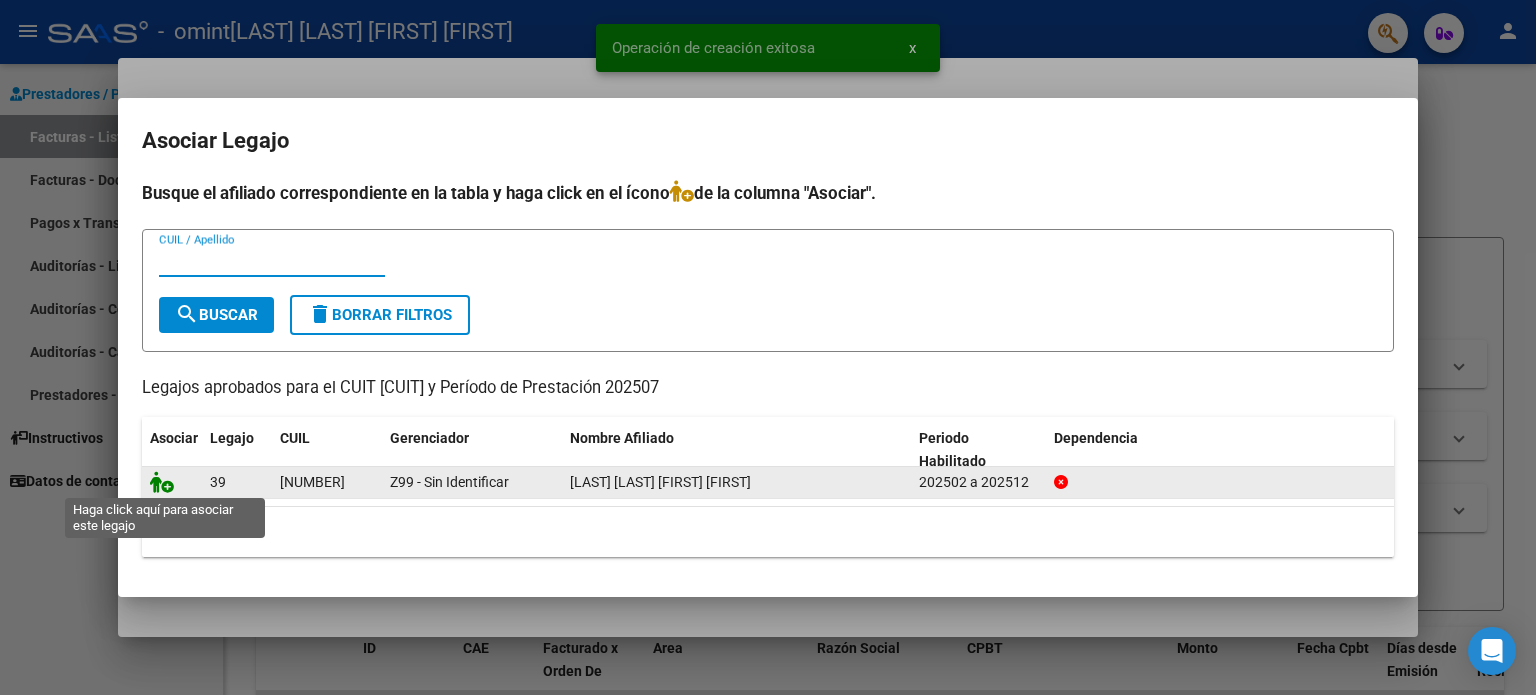 click 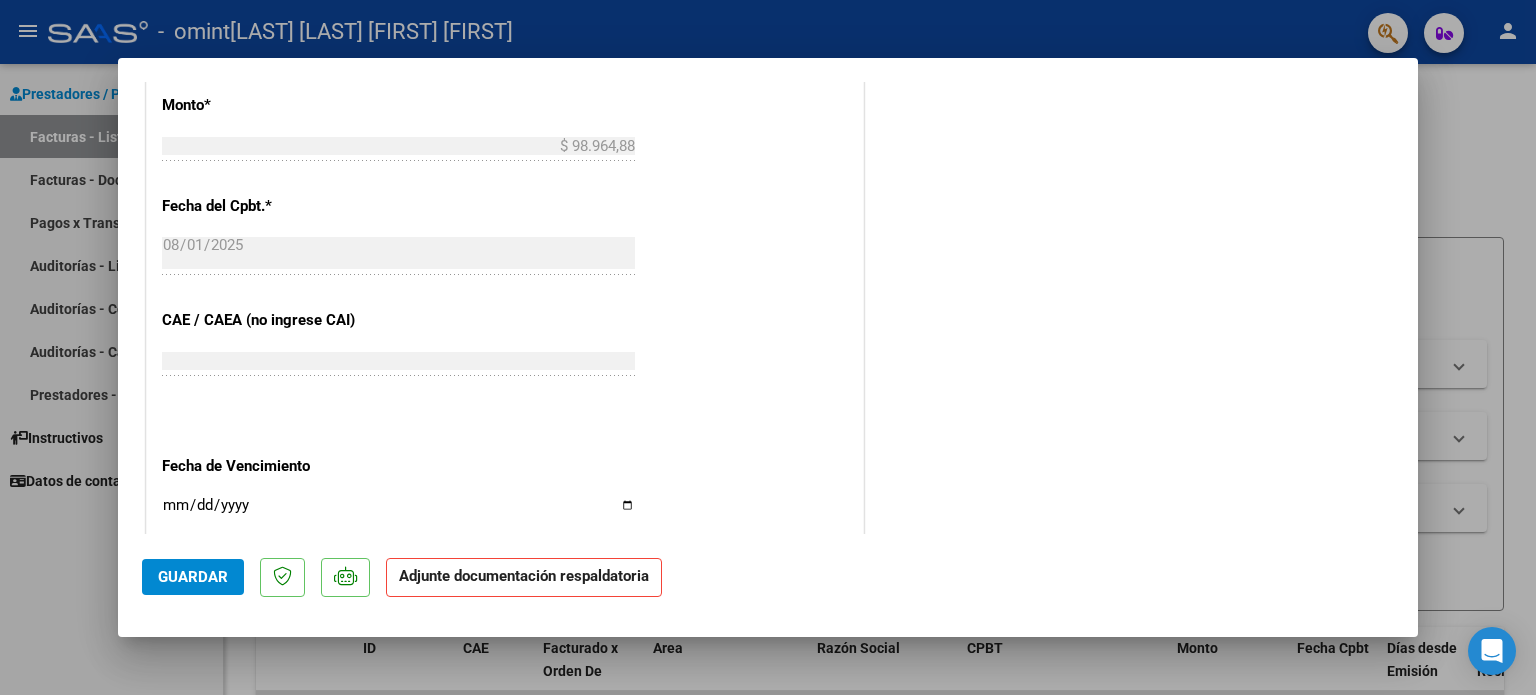 scroll, scrollTop: 1336, scrollLeft: 0, axis: vertical 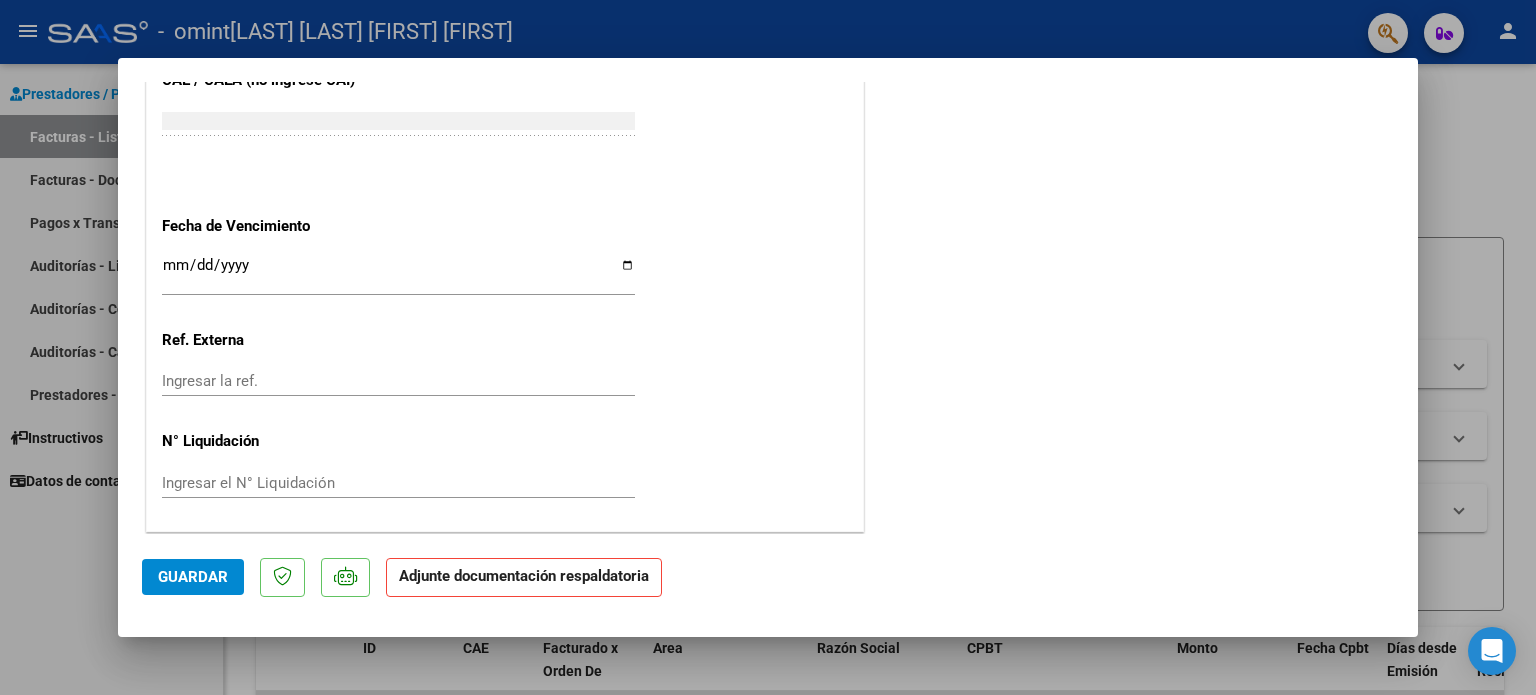 click on "Adjunte documentación respaldatoria" 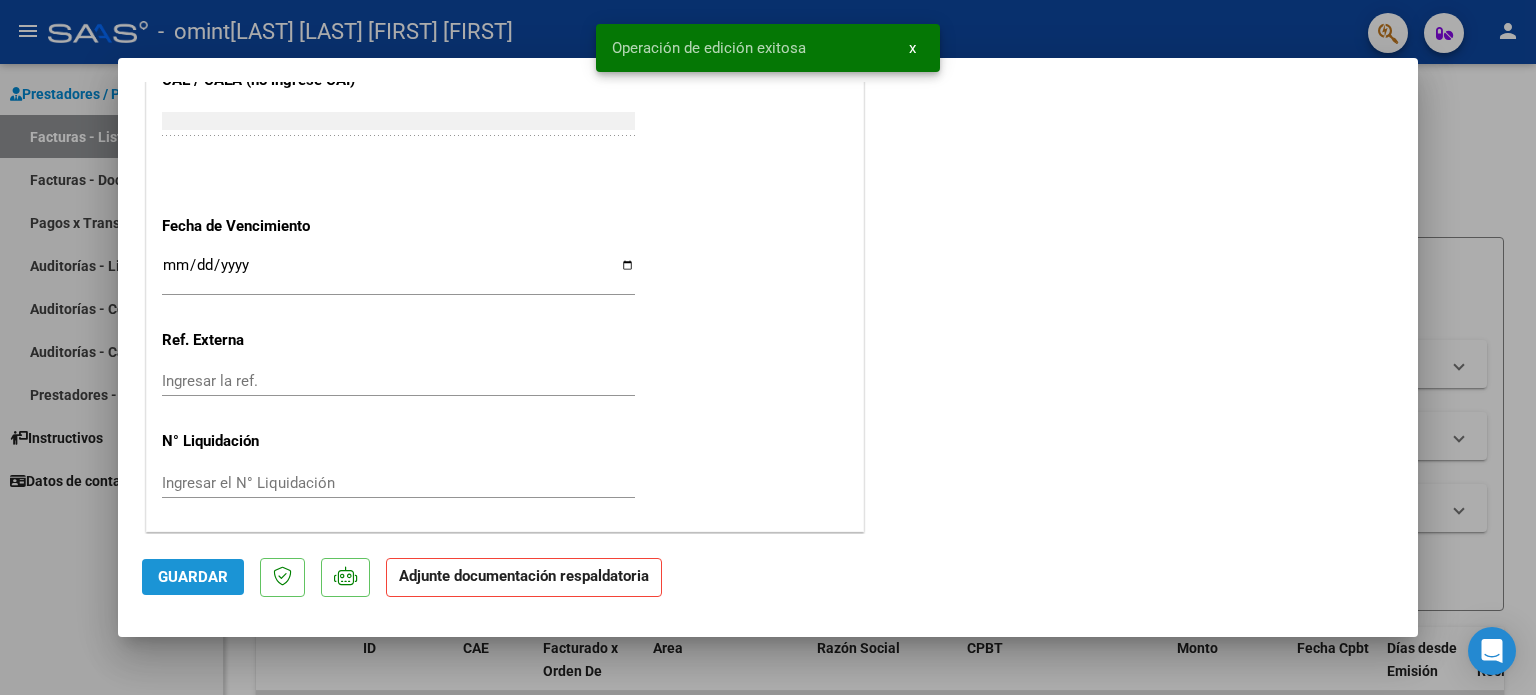 click on "Guardar" 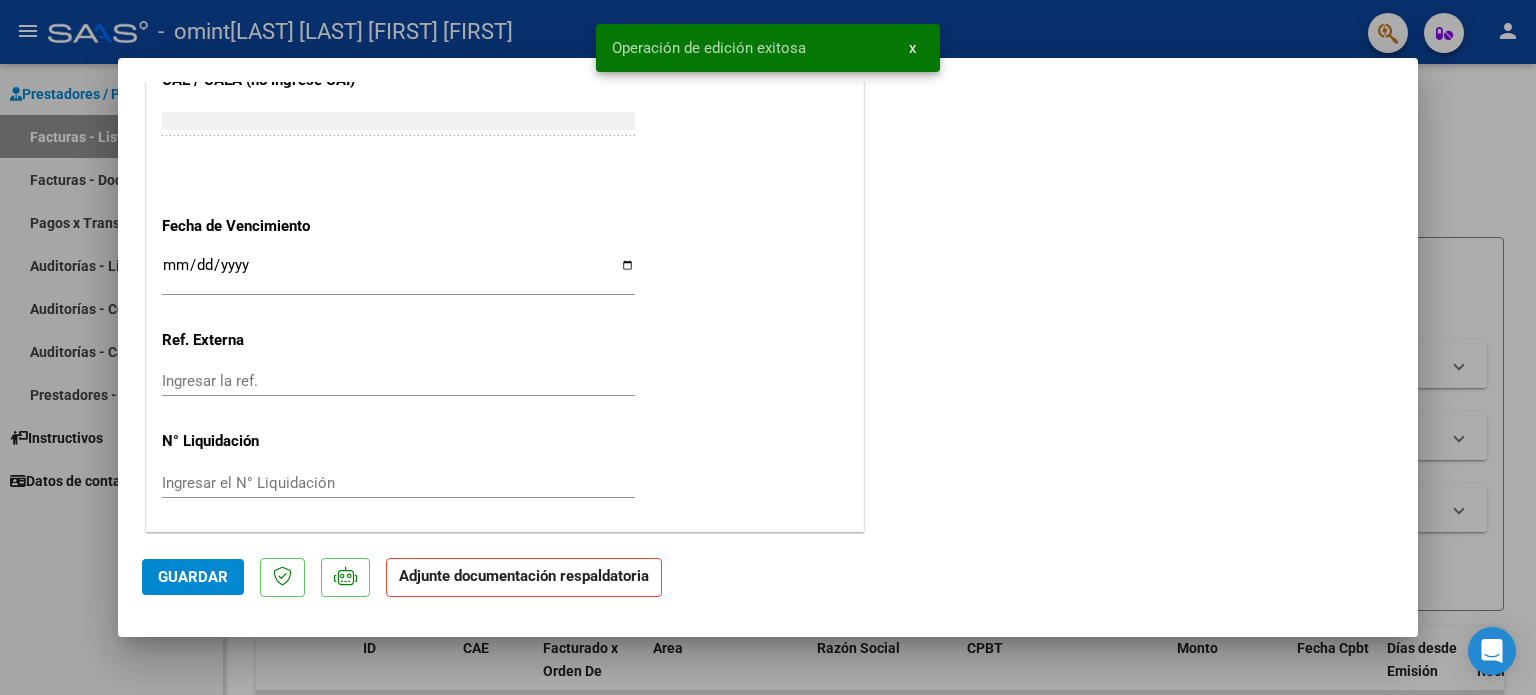 type 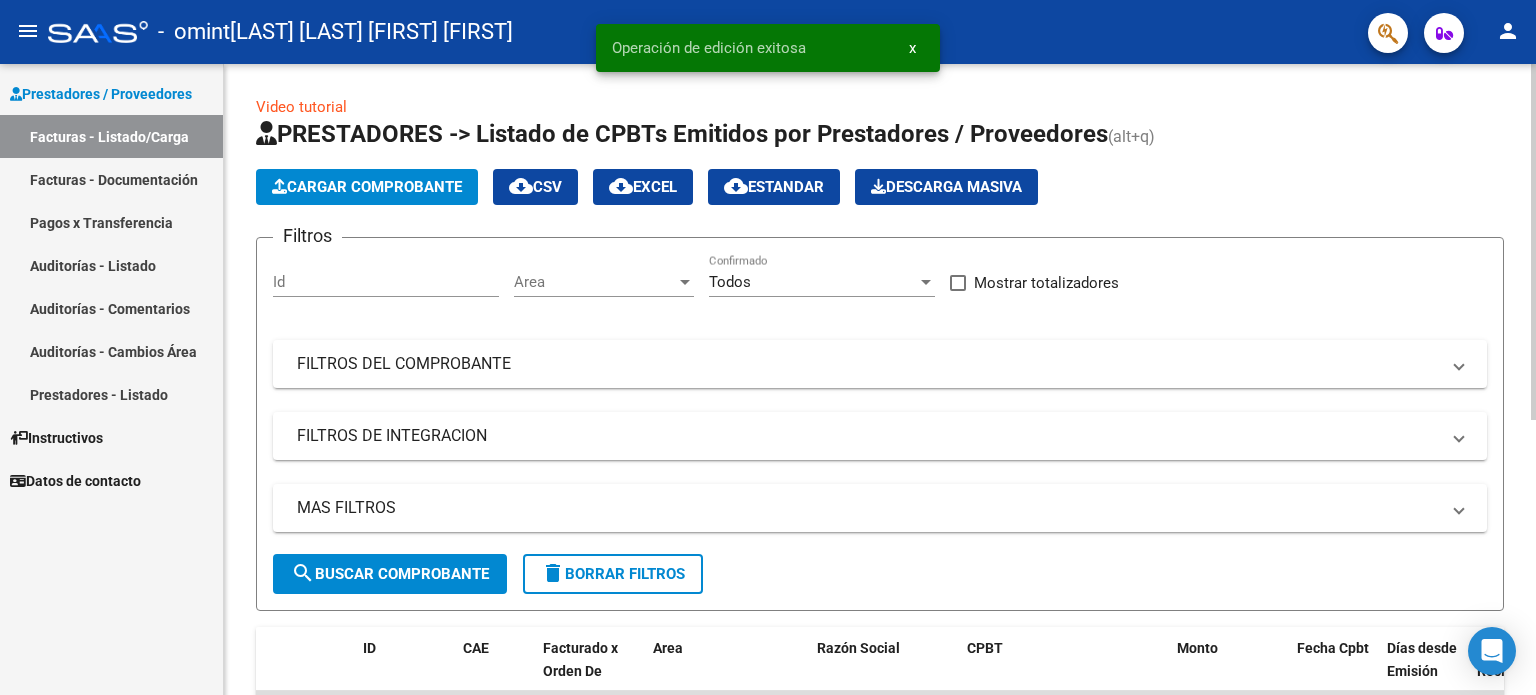 drag, startPoint x: 1528, startPoint y: 267, endPoint x: 1524, endPoint y: 407, distance: 140.05713 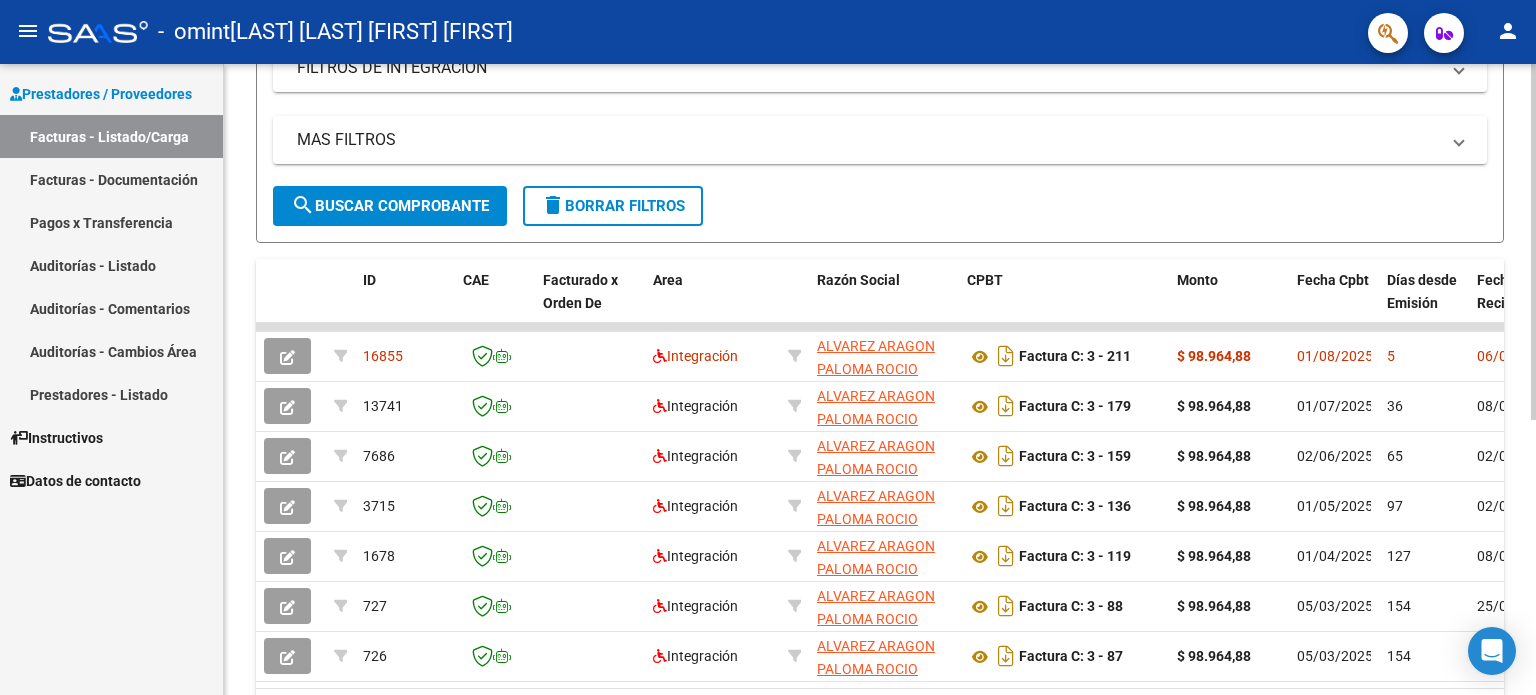 scroll, scrollTop: 396, scrollLeft: 0, axis: vertical 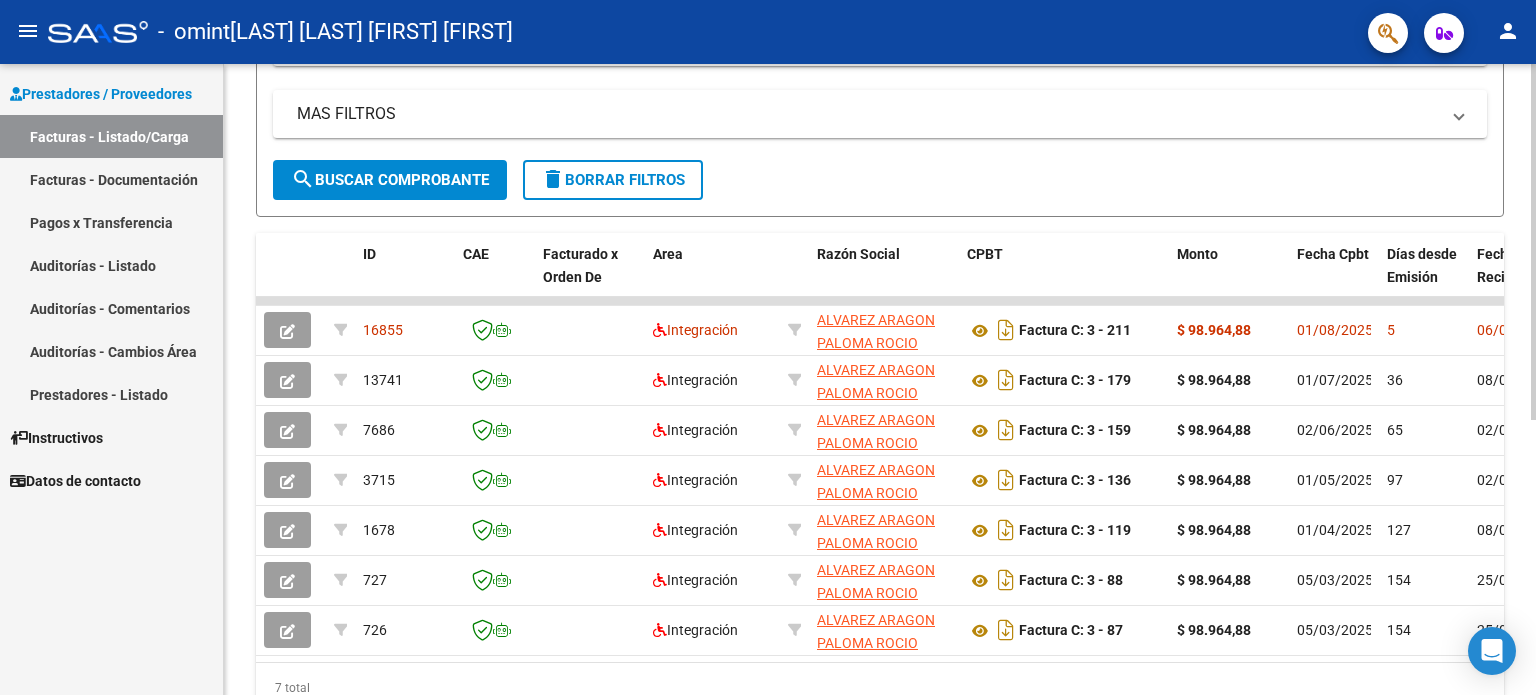 click 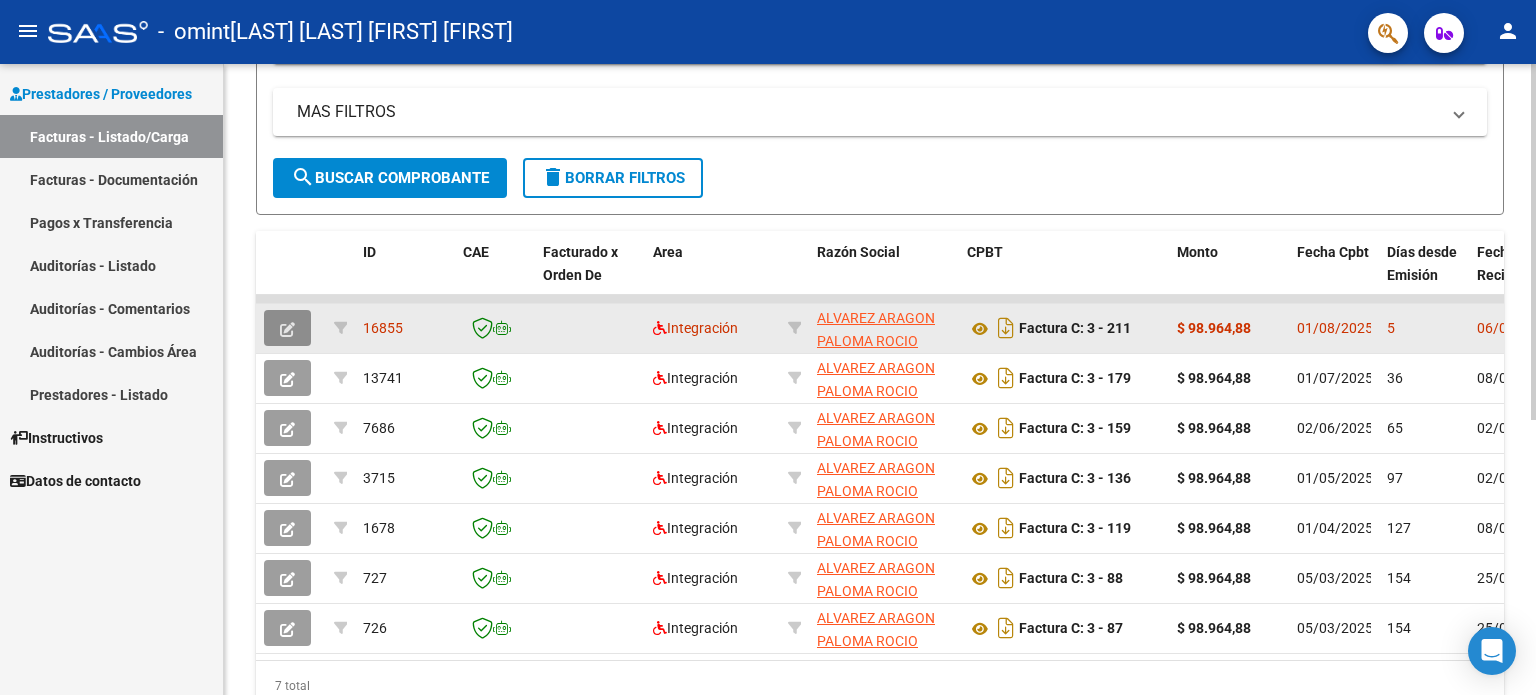click 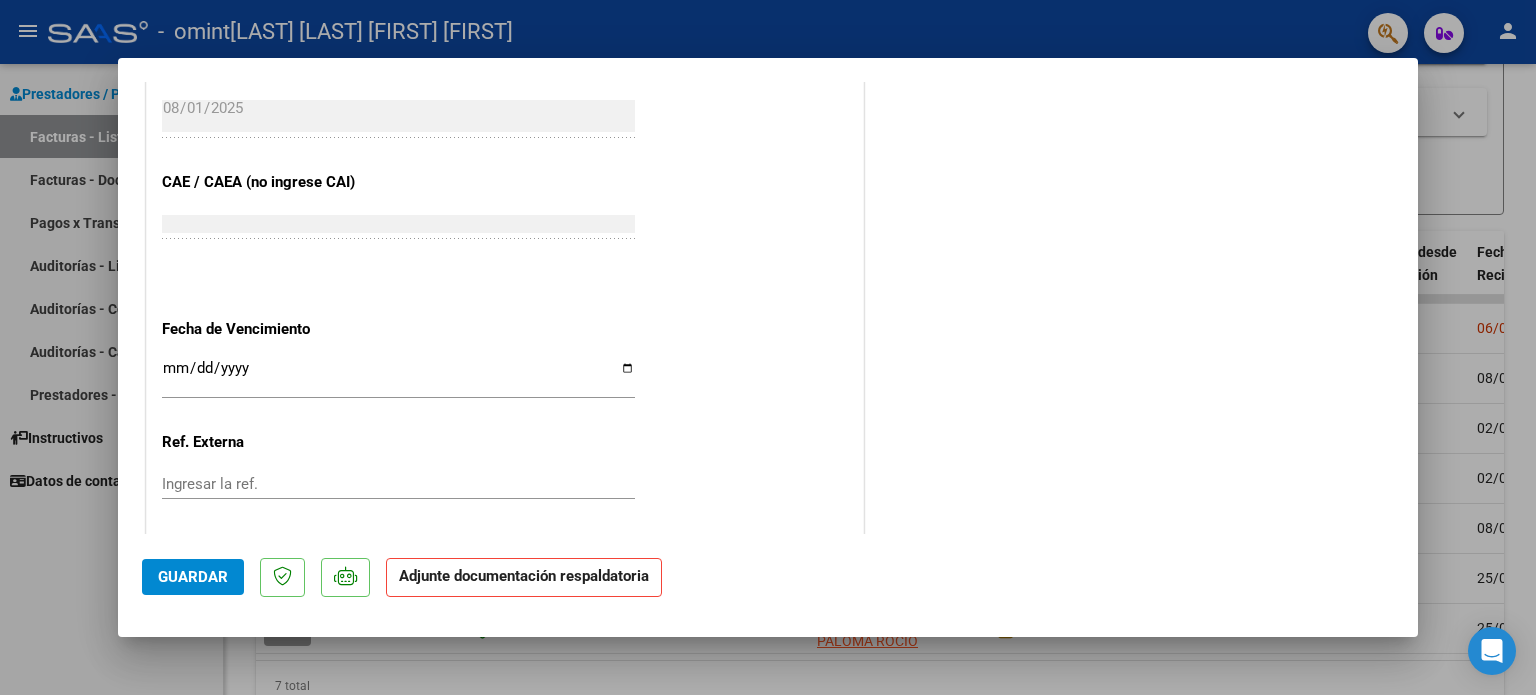 scroll, scrollTop: 1262, scrollLeft: 0, axis: vertical 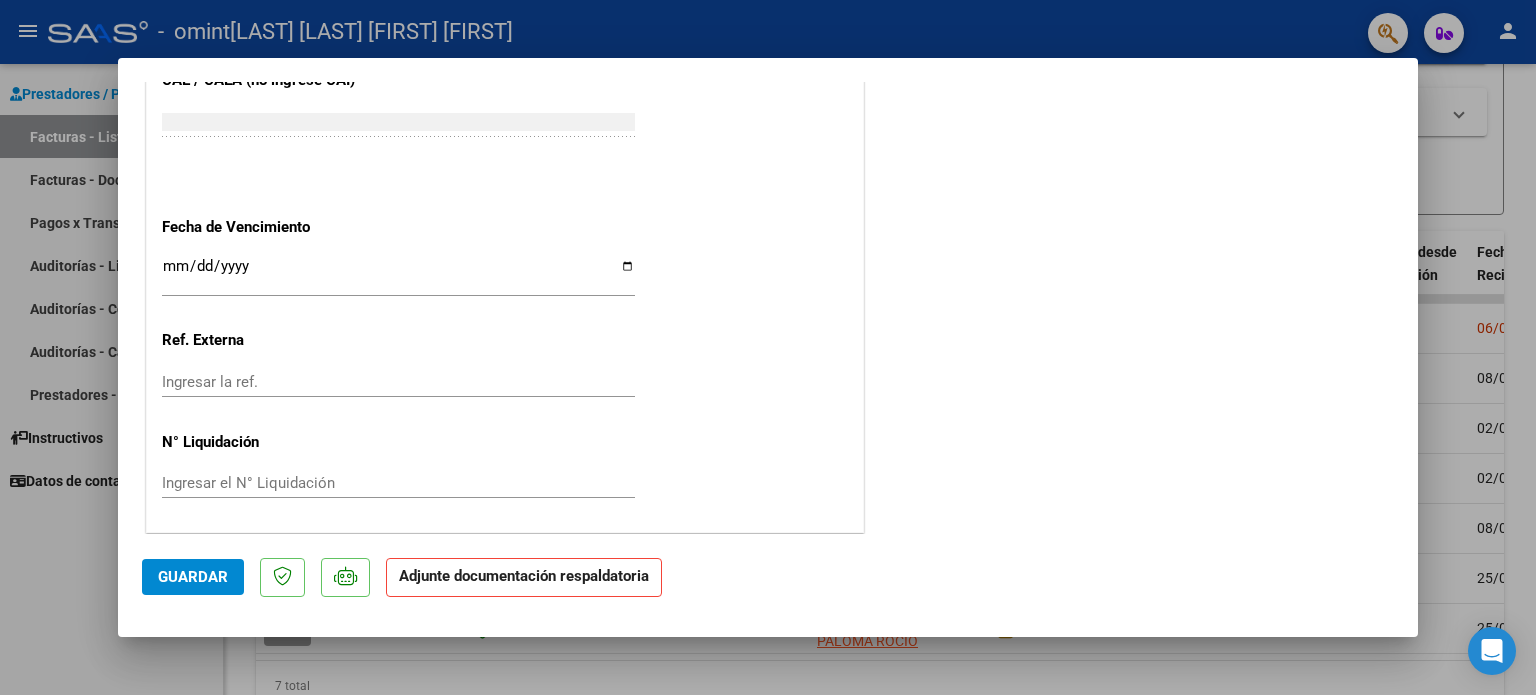 click on "Adjunte documentación respaldatoria" 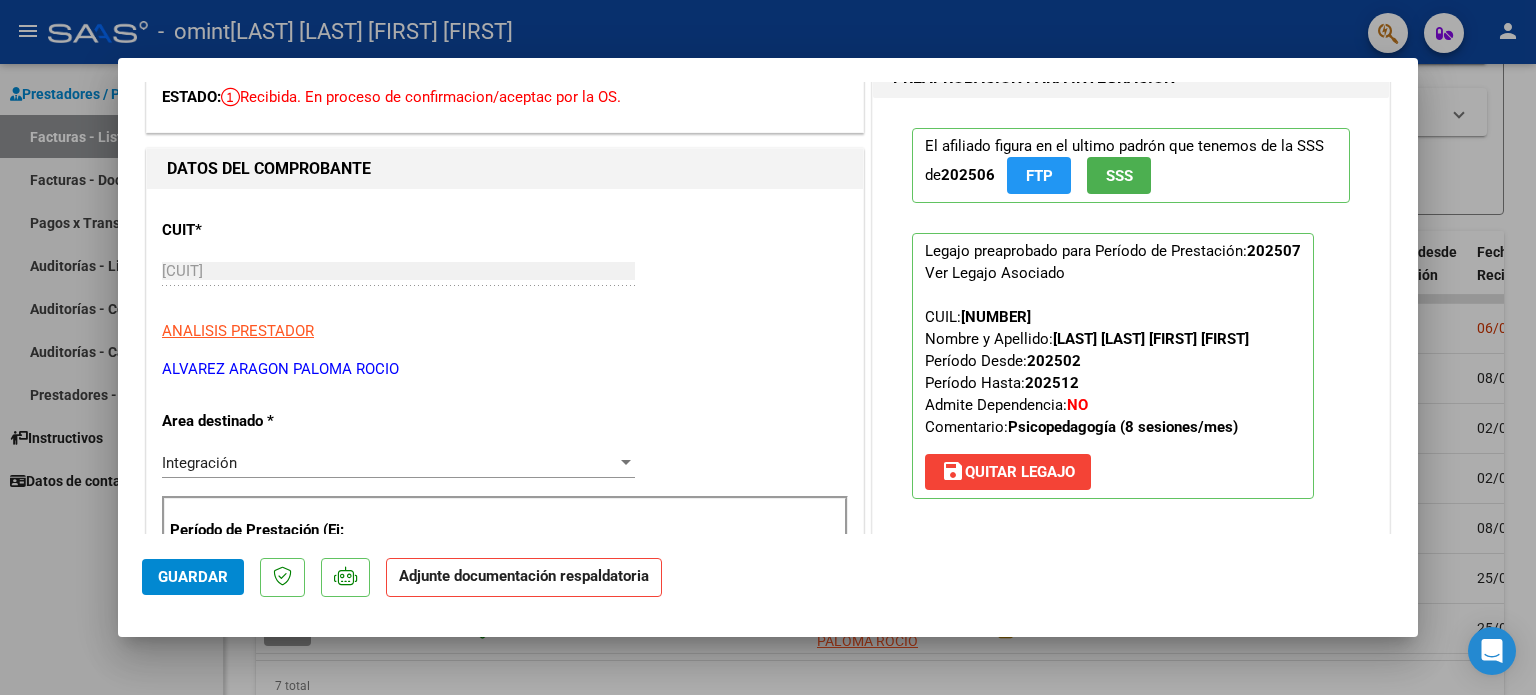 scroll, scrollTop: 196, scrollLeft: 0, axis: vertical 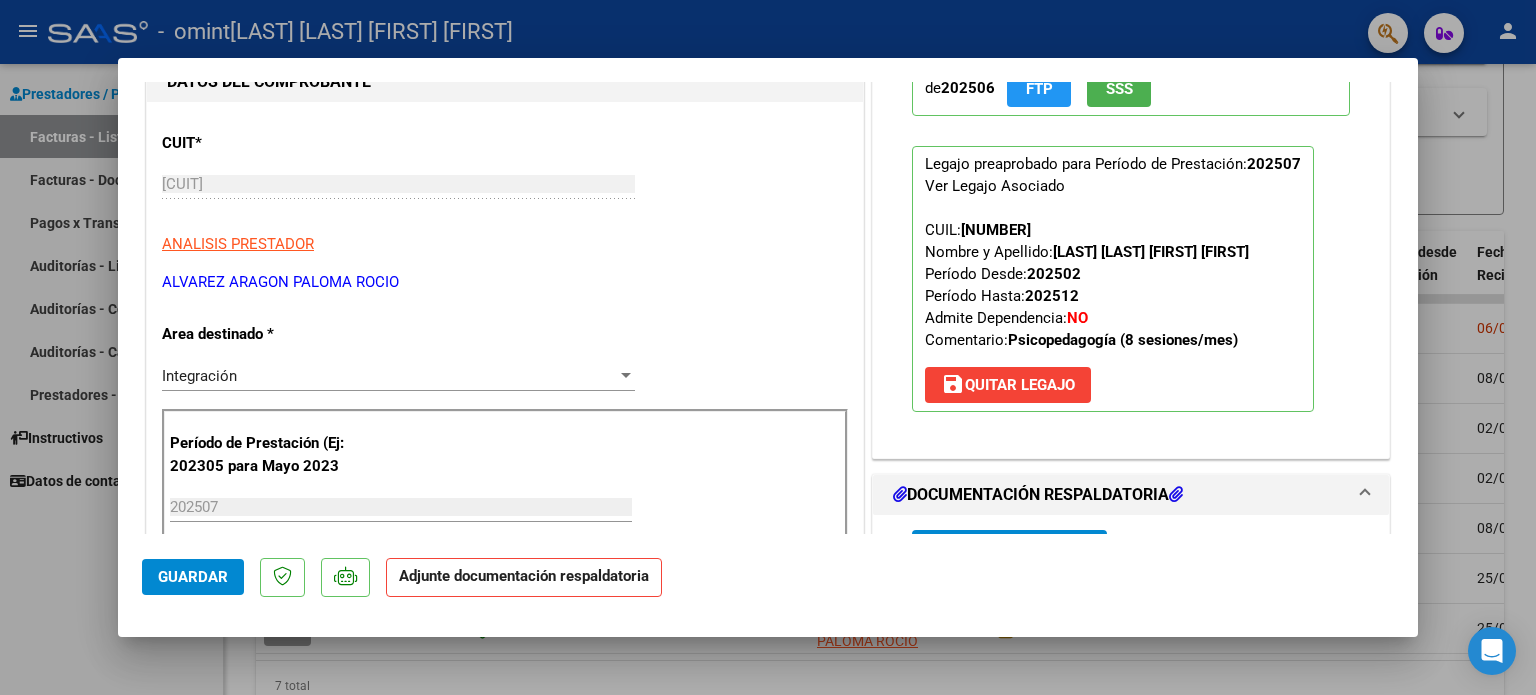 type 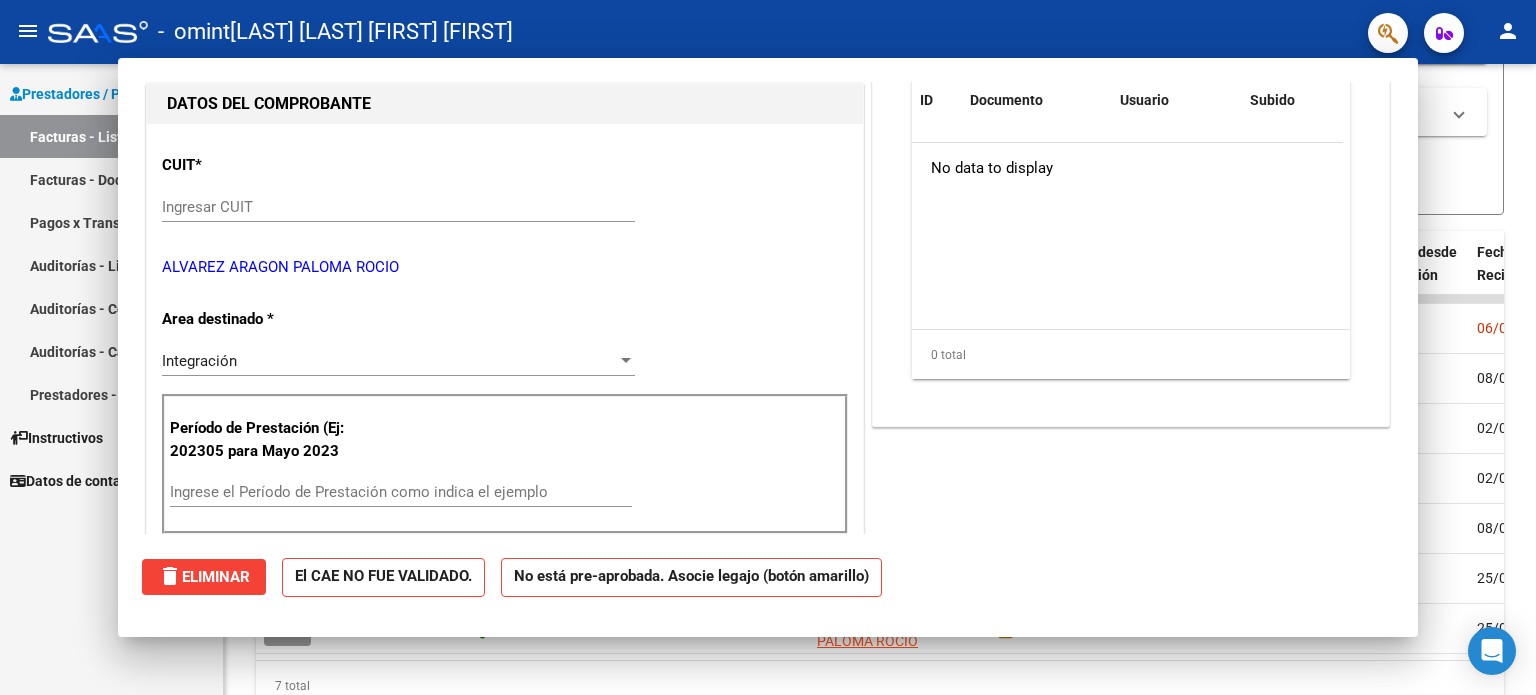 scroll, scrollTop: 0, scrollLeft: 0, axis: both 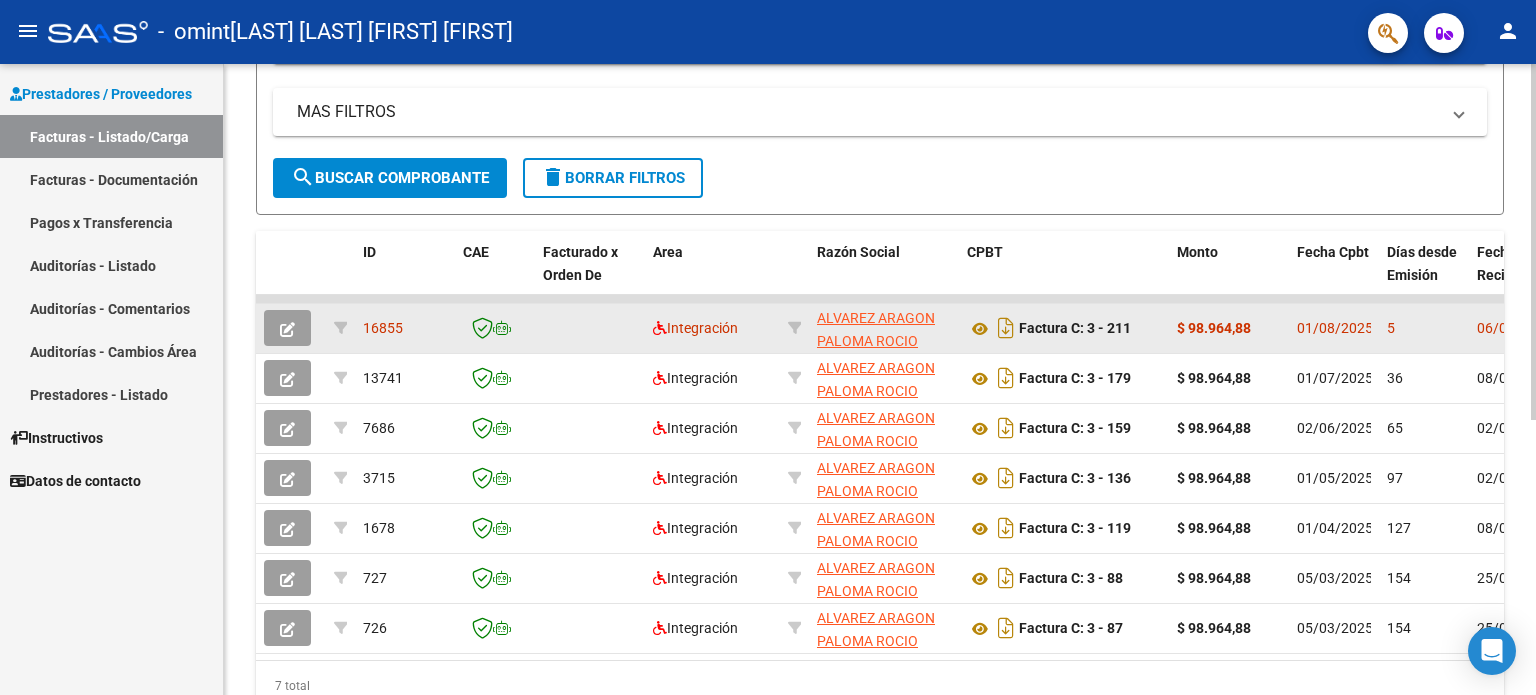 click 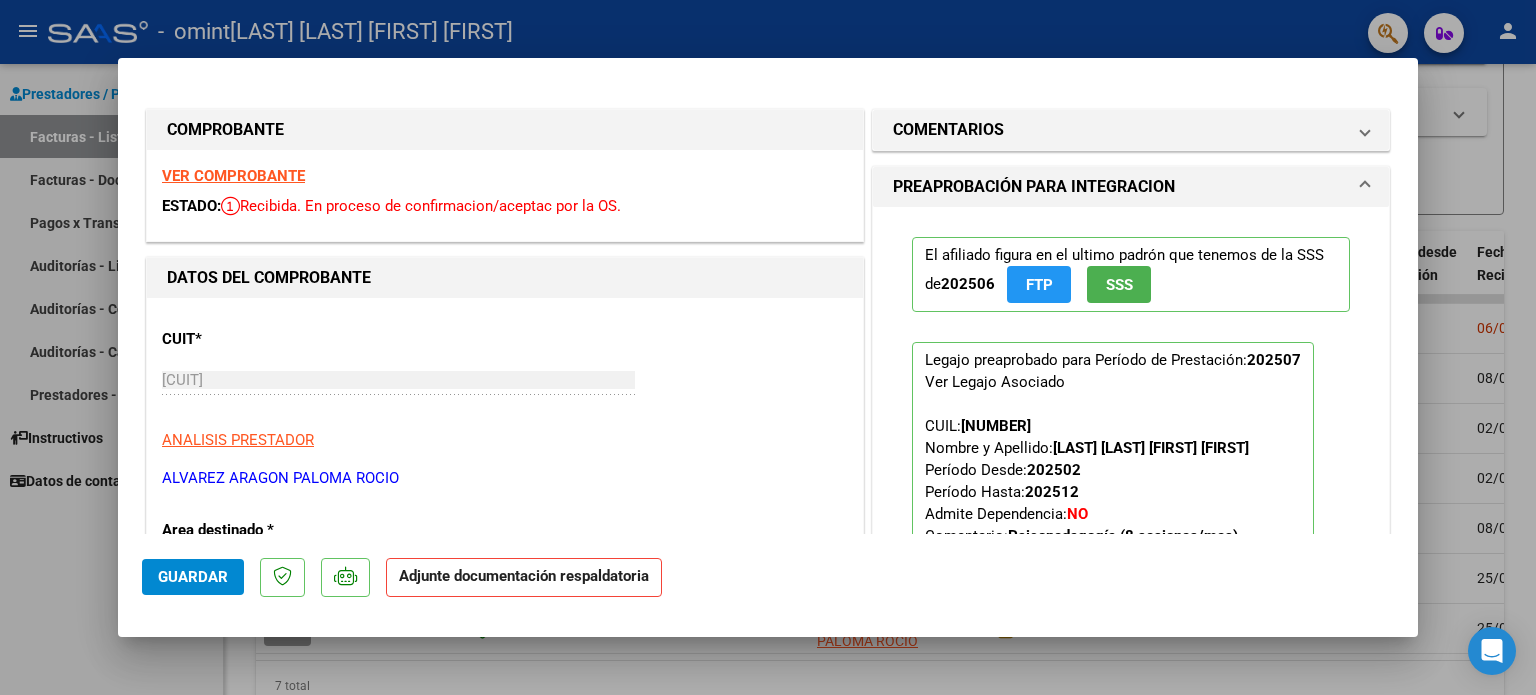 click on "Adjunte documentación respaldatoria" 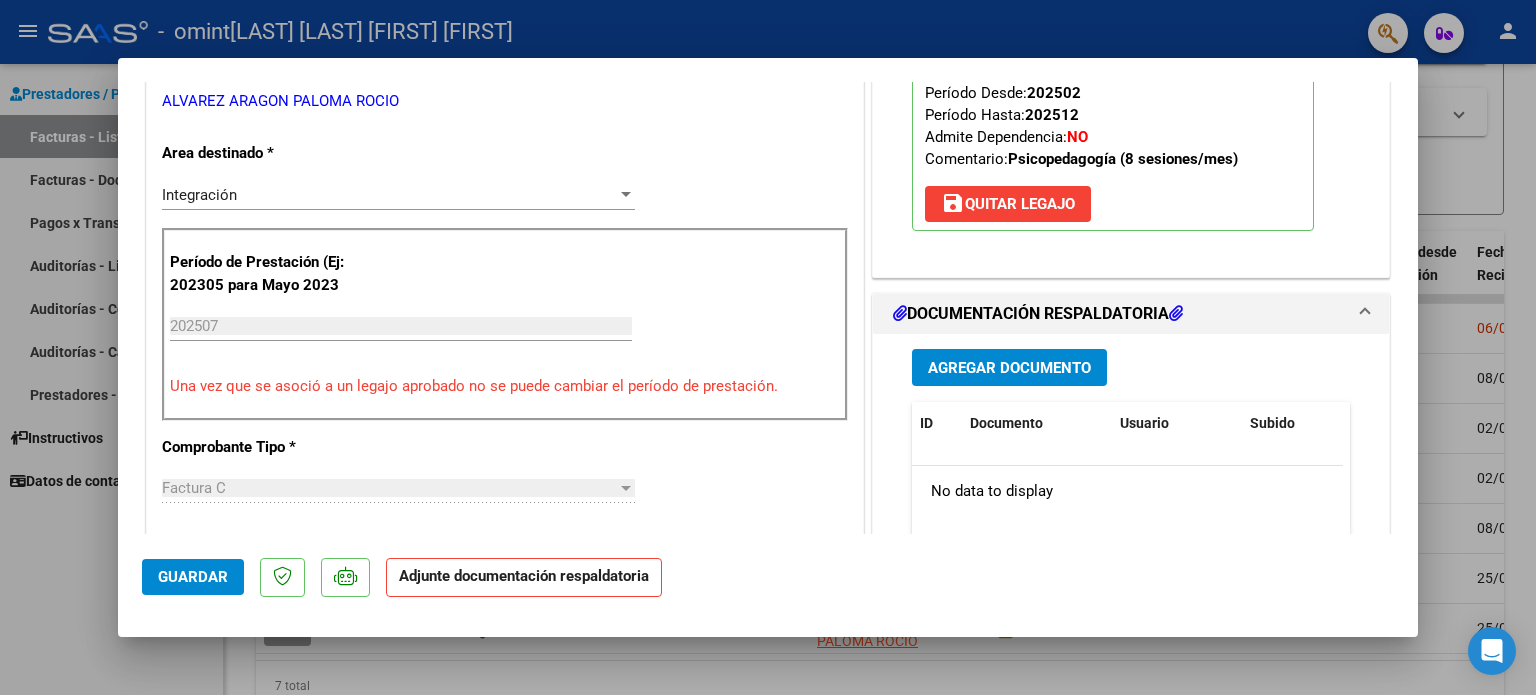 scroll, scrollTop: 407, scrollLeft: 0, axis: vertical 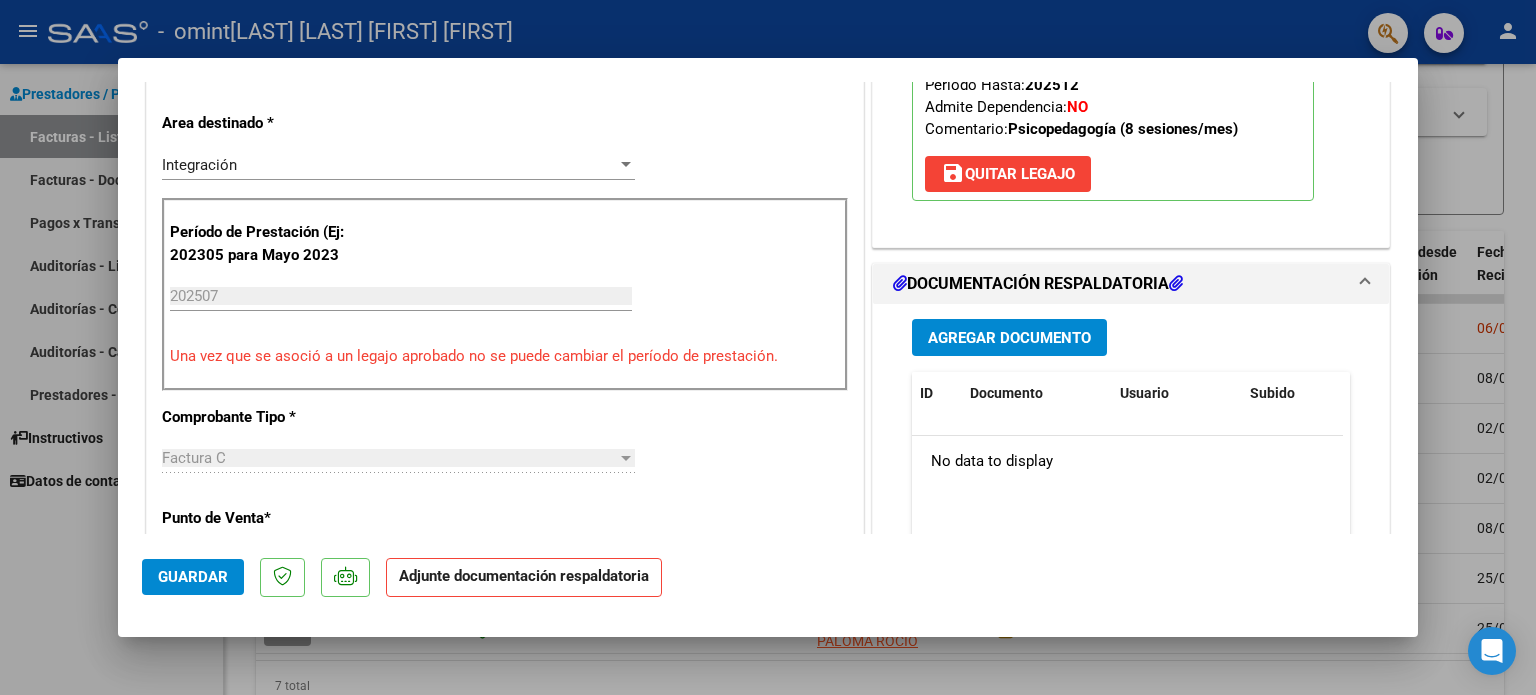 click on "Agregar Documento" at bounding box center [1009, 338] 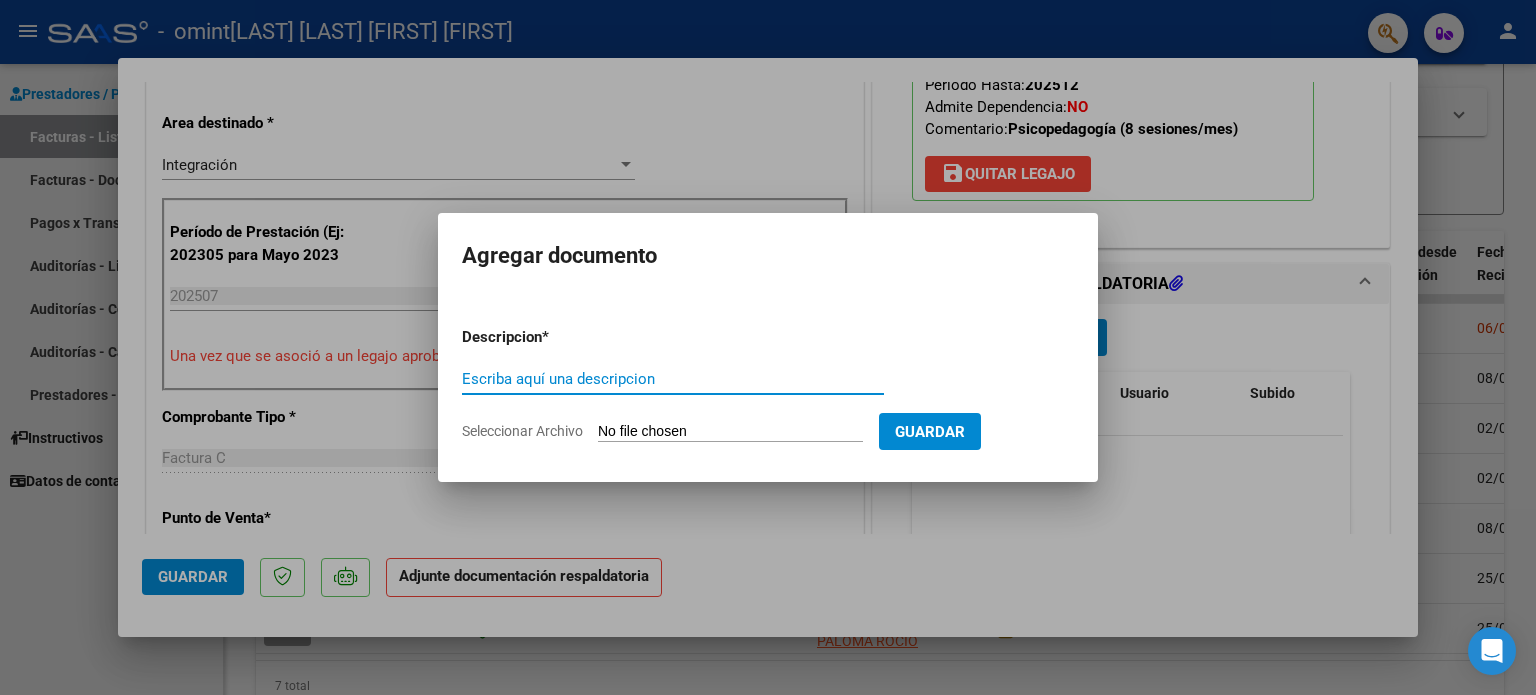 click on "Seleccionar Archivo" at bounding box center [730, 432] 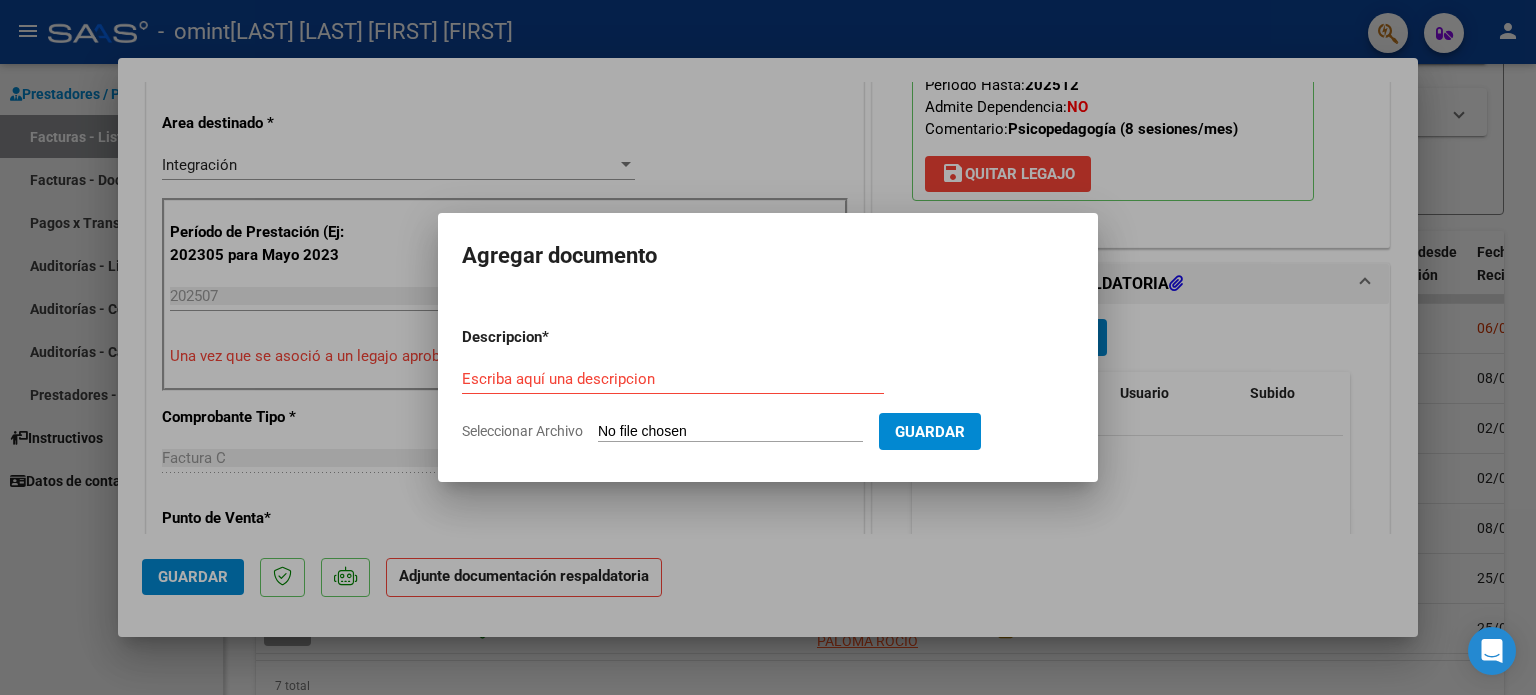 type on "C:\fakepath\PA AZUL BANEGAS.pdf" 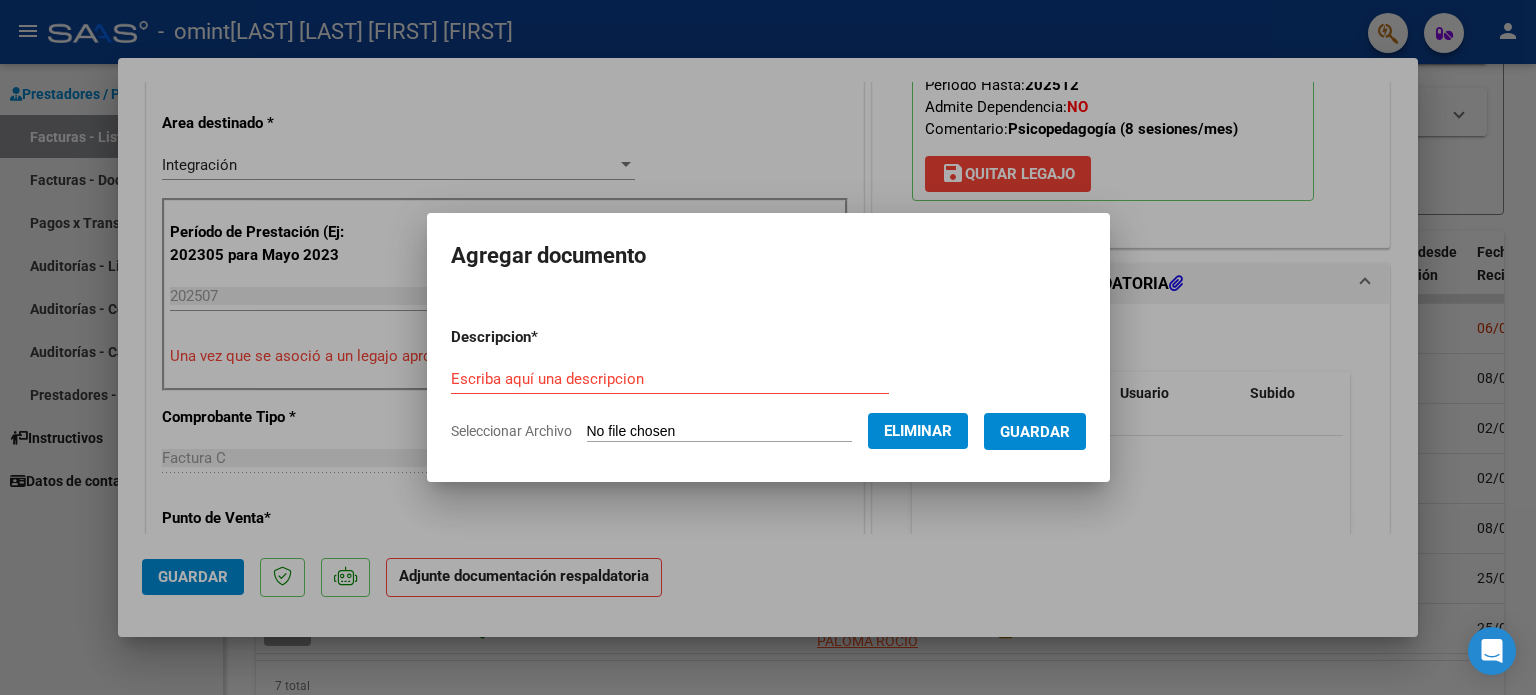 click on "Escriba aquí una descripcion" at bounding box center [670, 379] 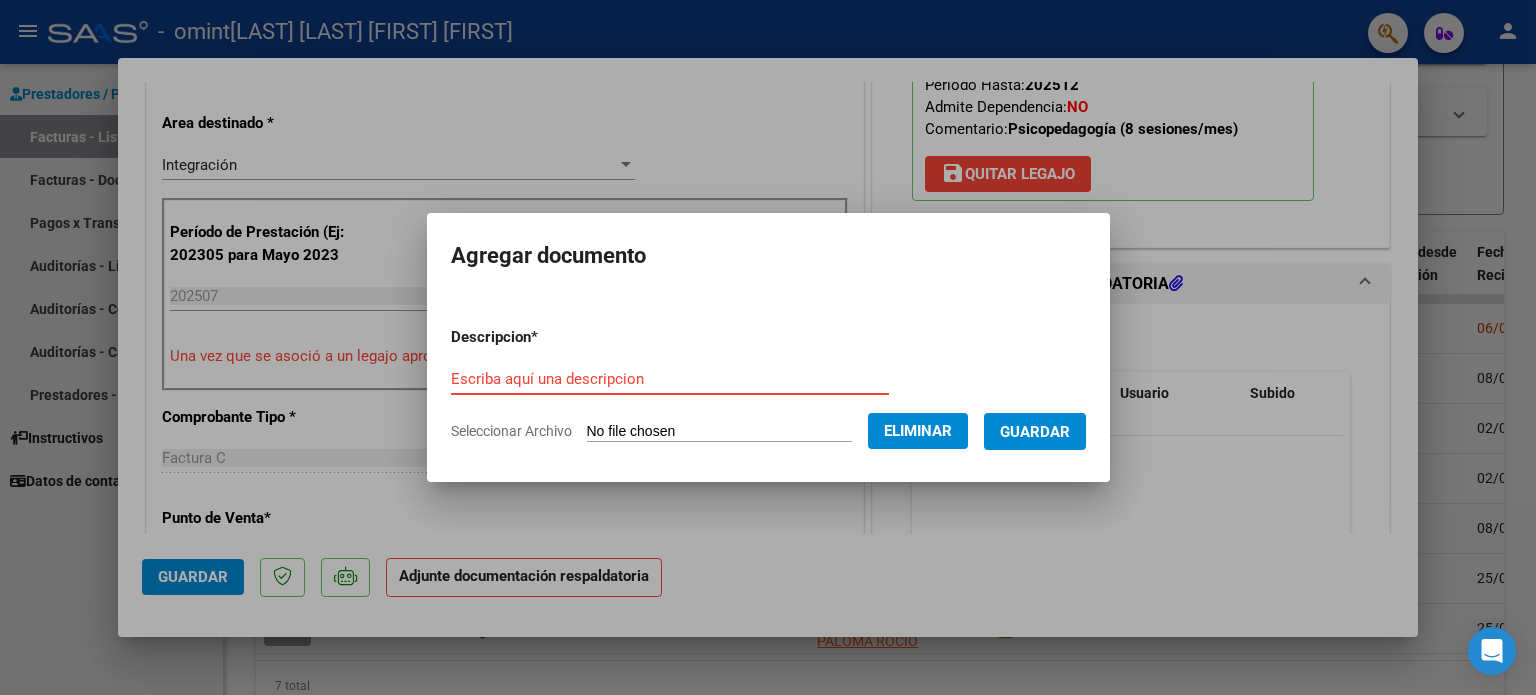type on "l" 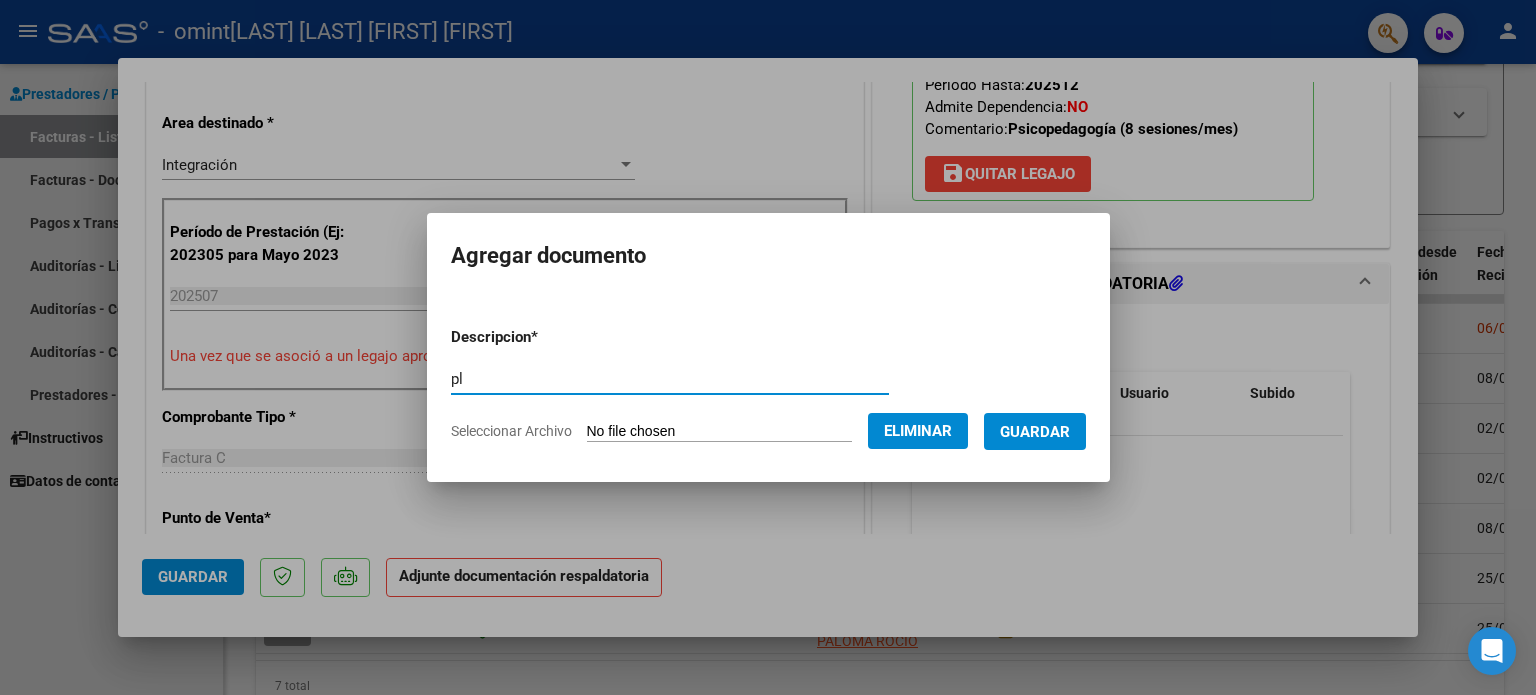 type on "p" 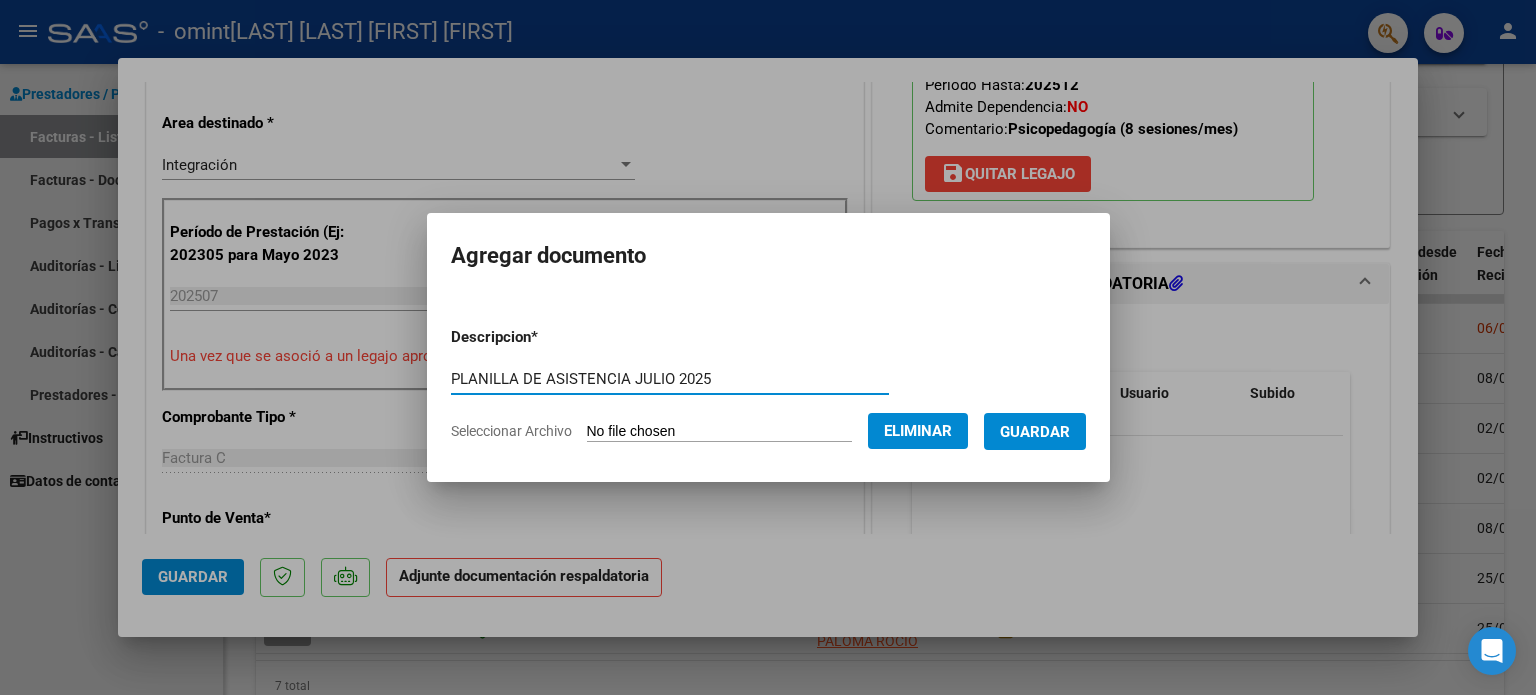 type on "PLANILLA DE ASISTENCIA JULIO 2025" 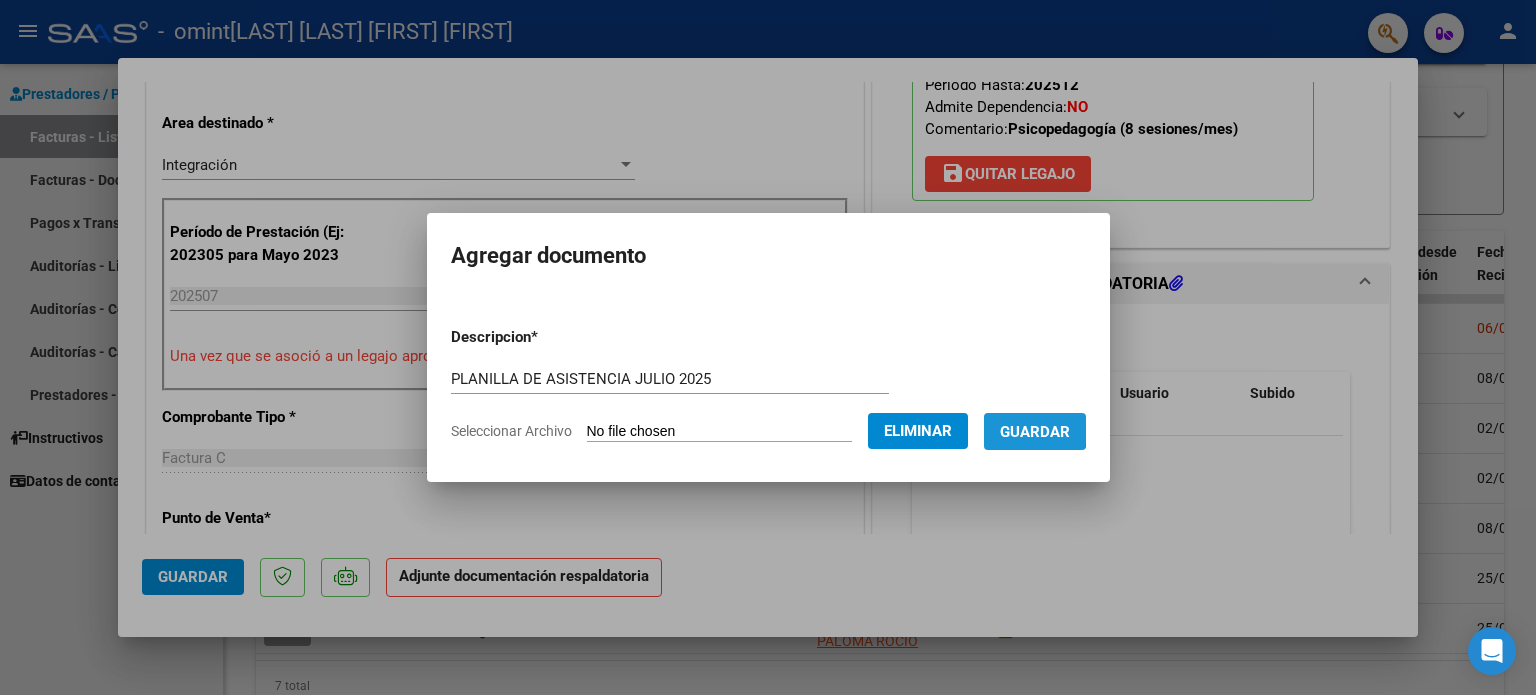 click on "Guardar" at bounding box center (1035, 431) 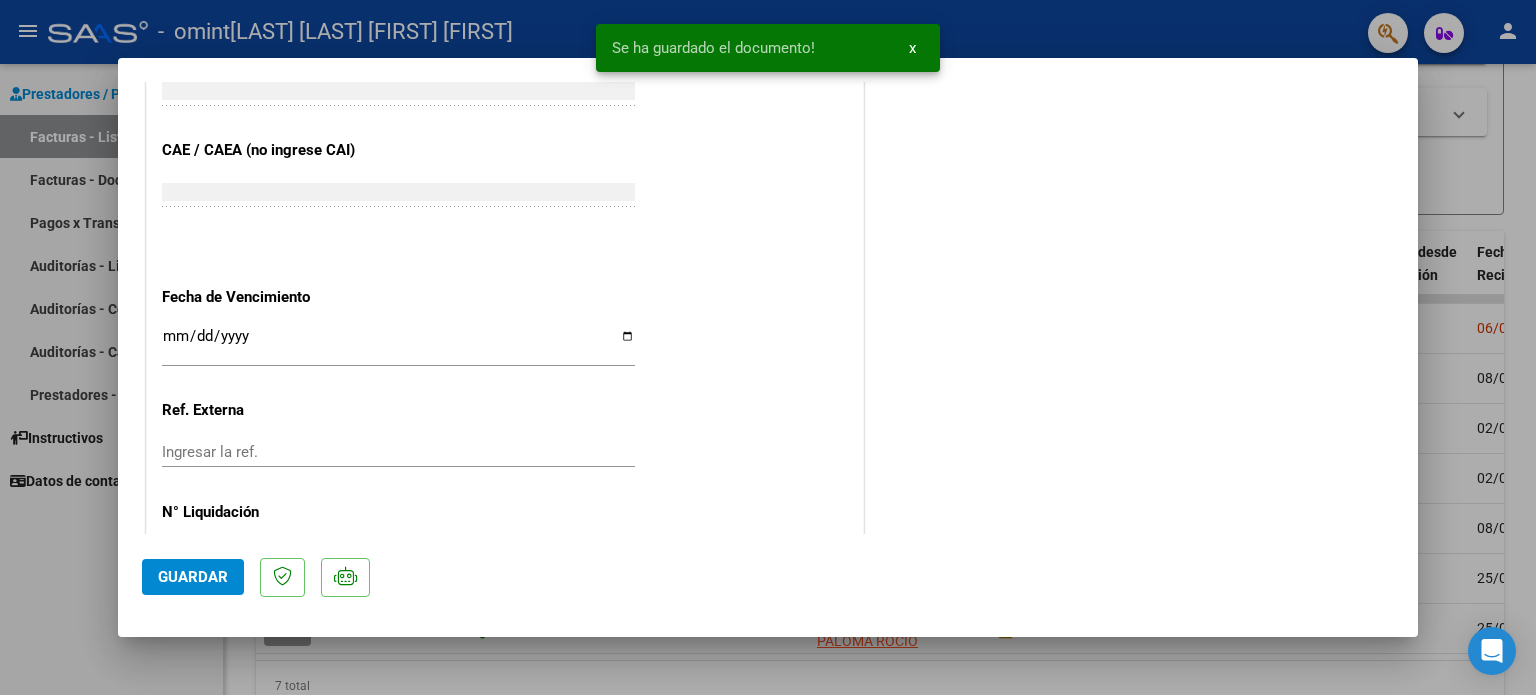 scroll, scrollTop: 1262, scrollLeft: 0, axis: vertical 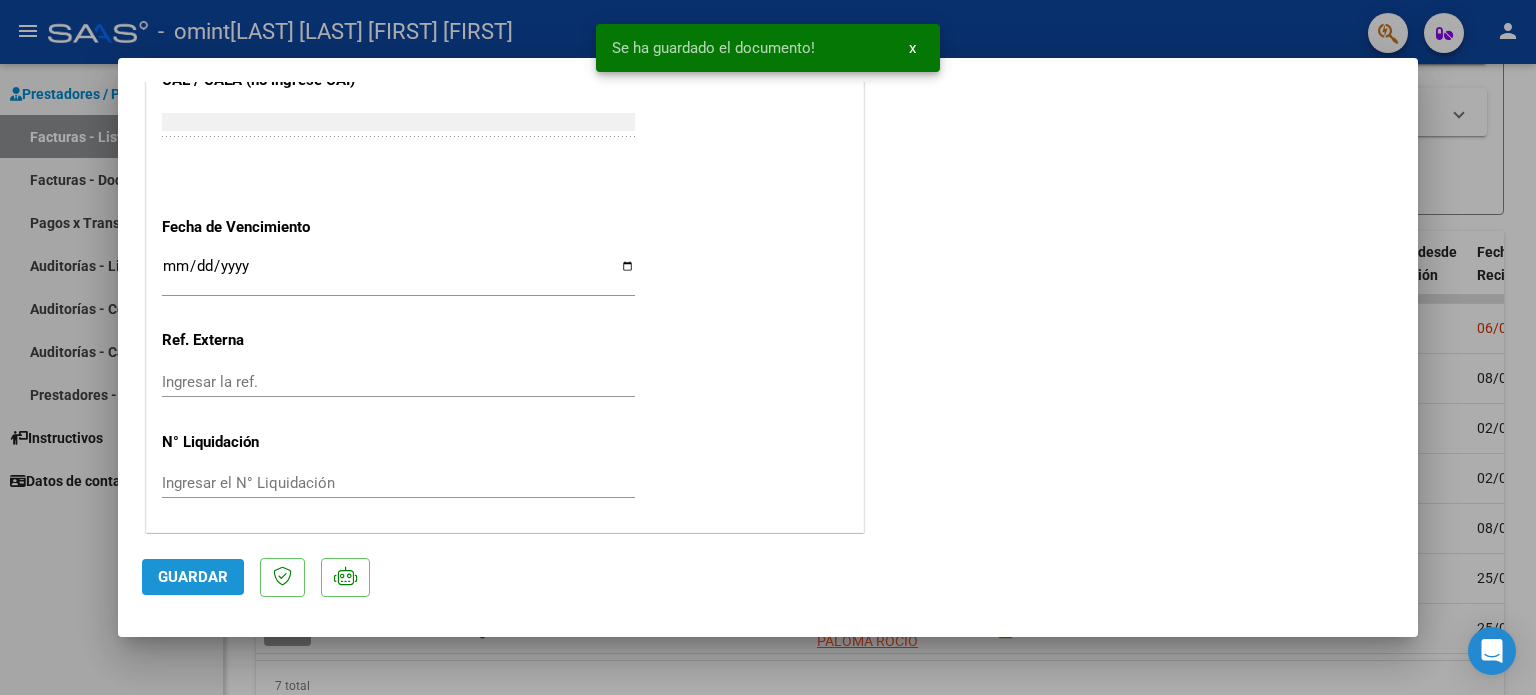 click on "Guardar" 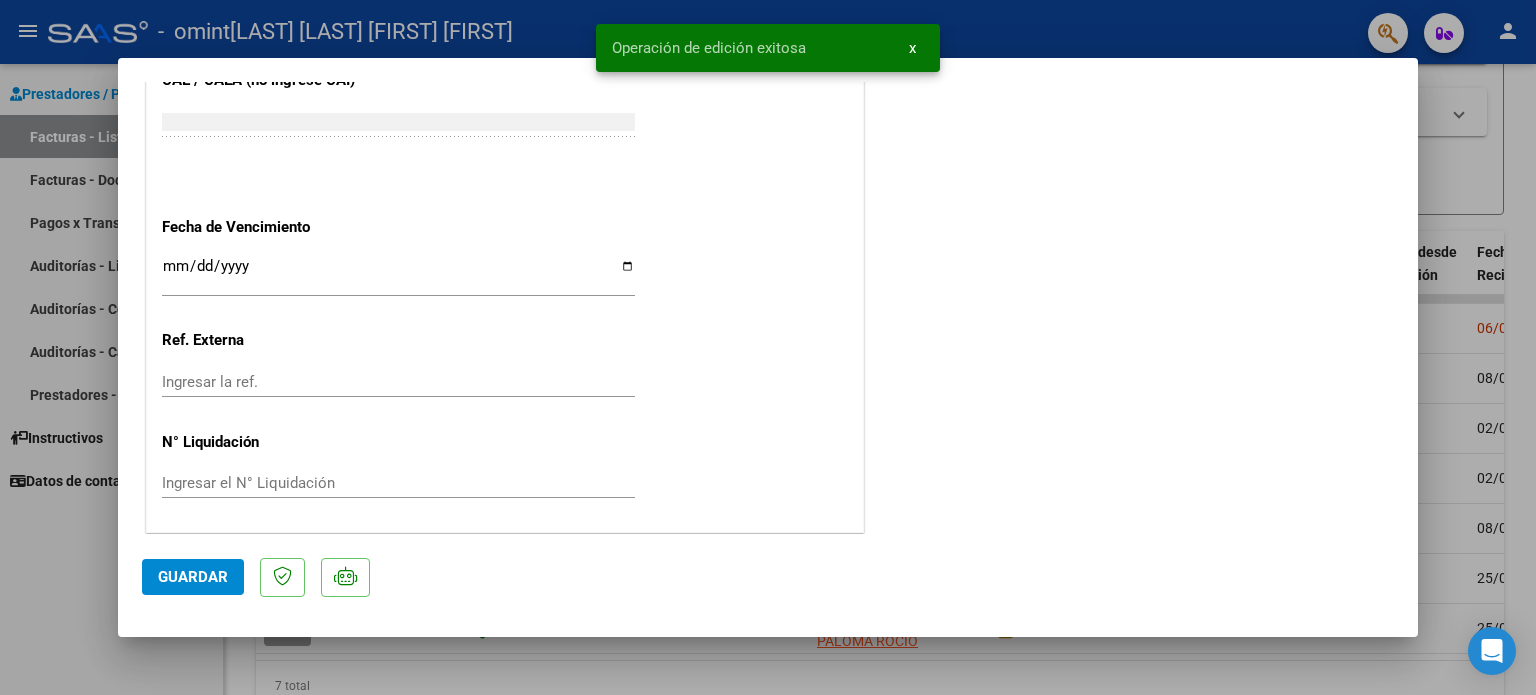 type 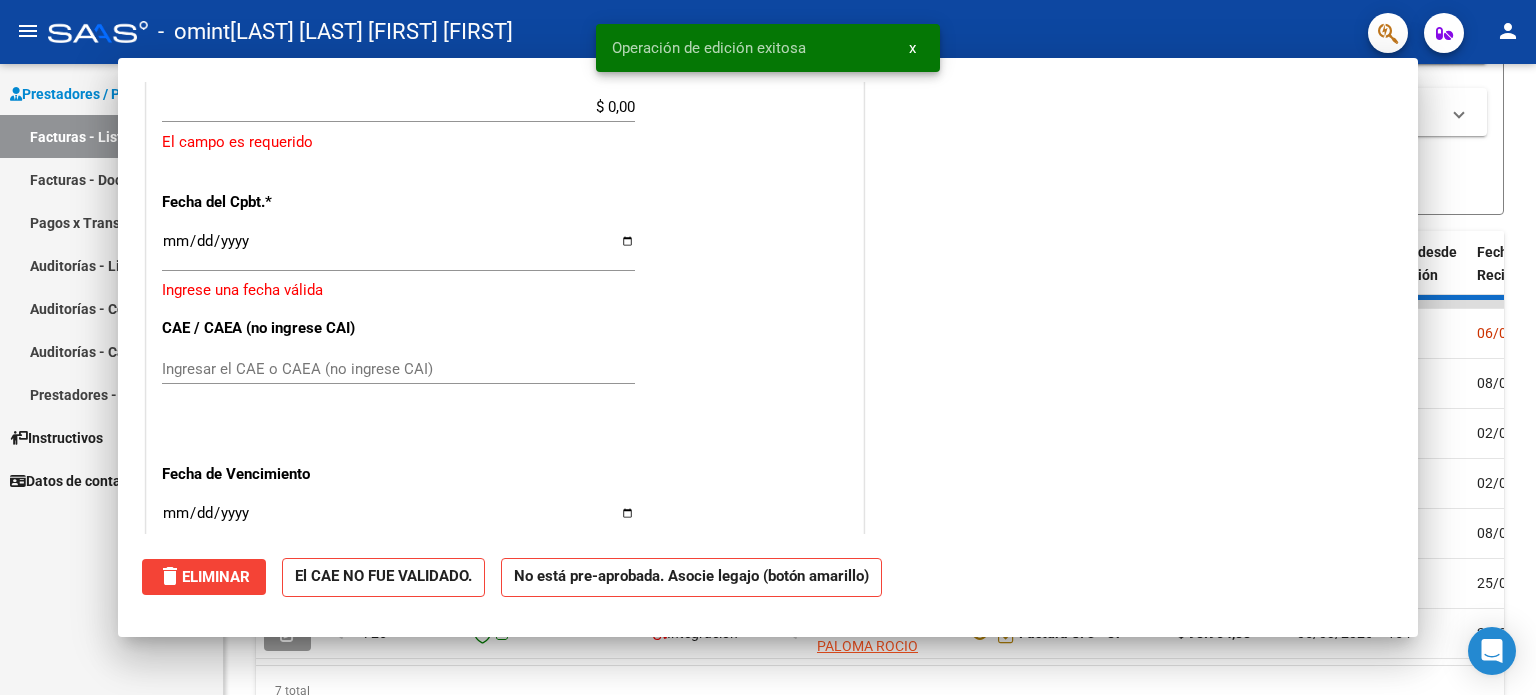 scroll, scrollTop: 1510, scrollLeft: 0, axis: vertical 